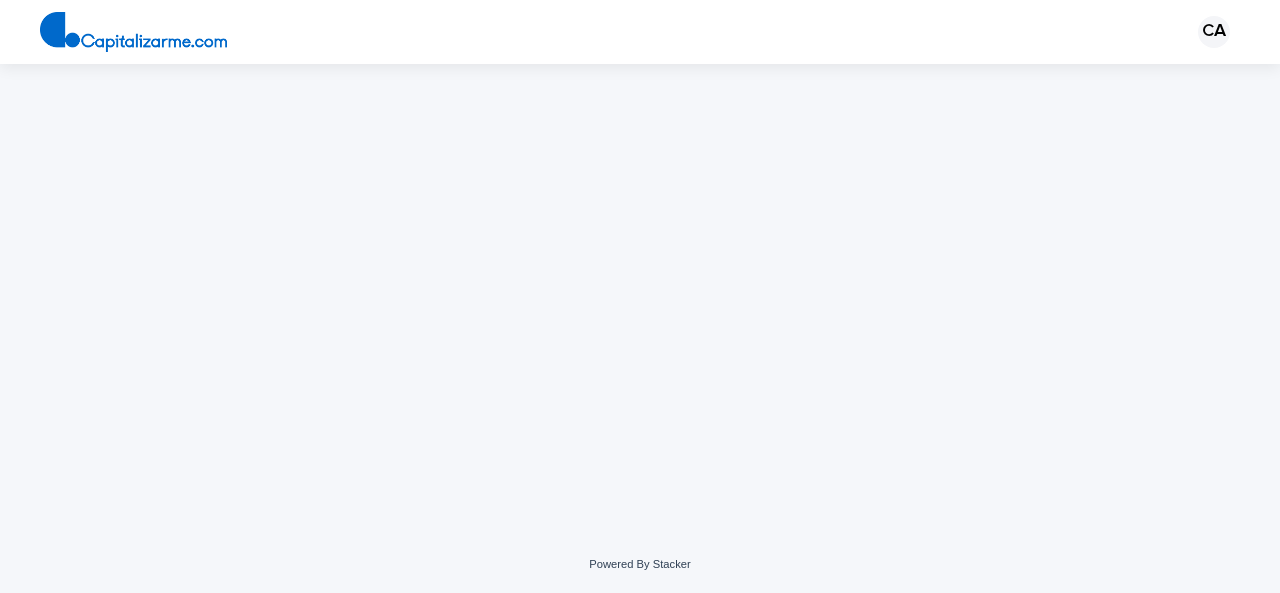scroll, scrollTop: 0, scrollLeft: 0, axis: both 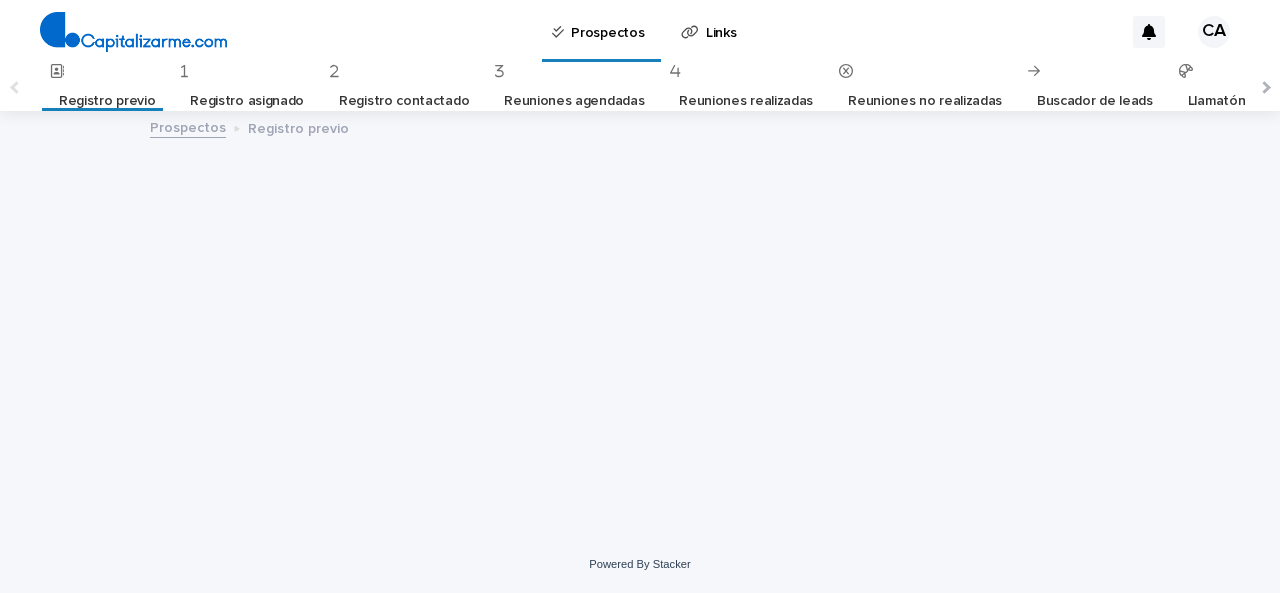 click on "Registro previo" at bounding box center (107, 101) 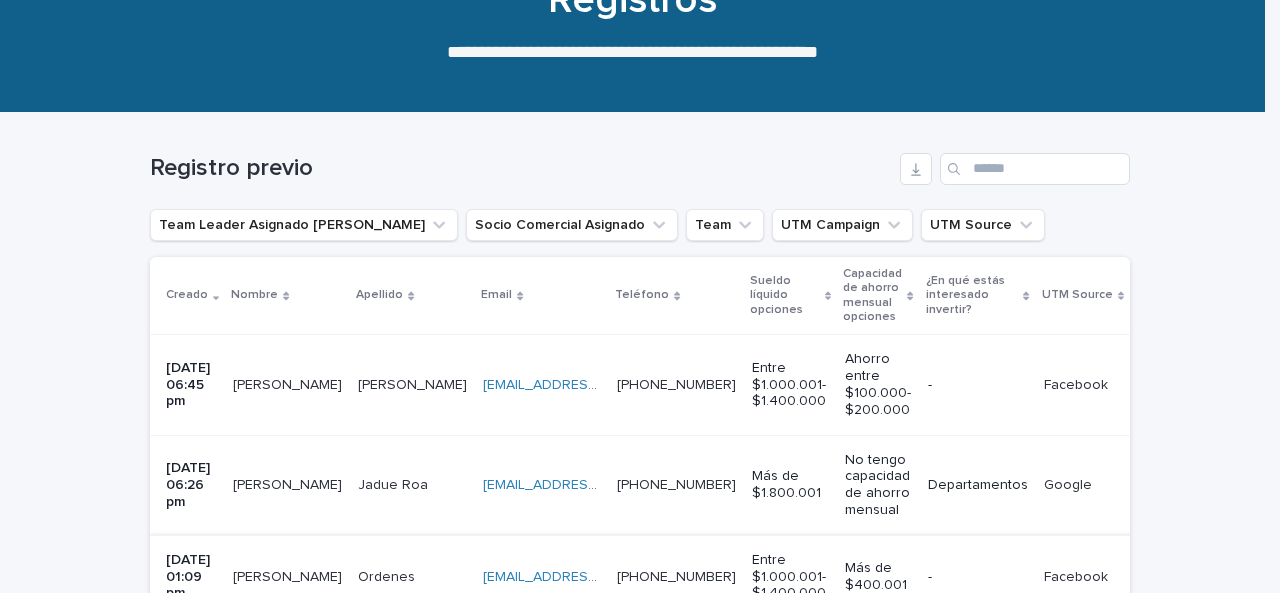 scroll, scrollTop: 300, scrollLeft: 0, axis: vertical 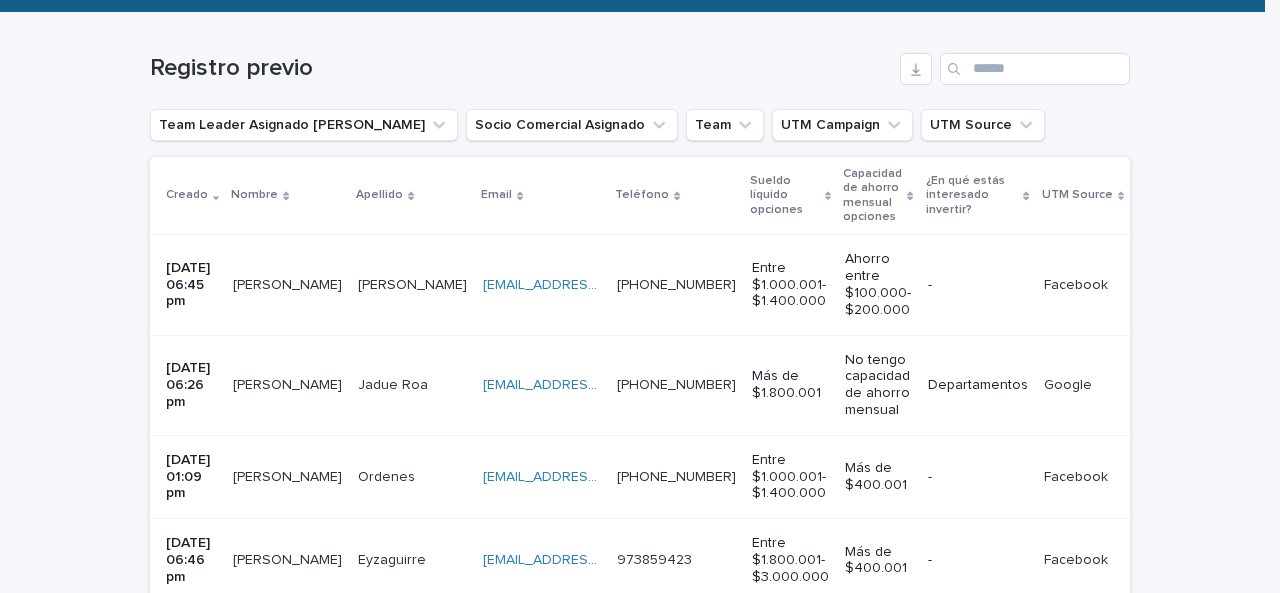 drag, startPoint x: 104, startPoint y: 371, endPoint x: 119, endPoint y: 294, distance: 78.44743 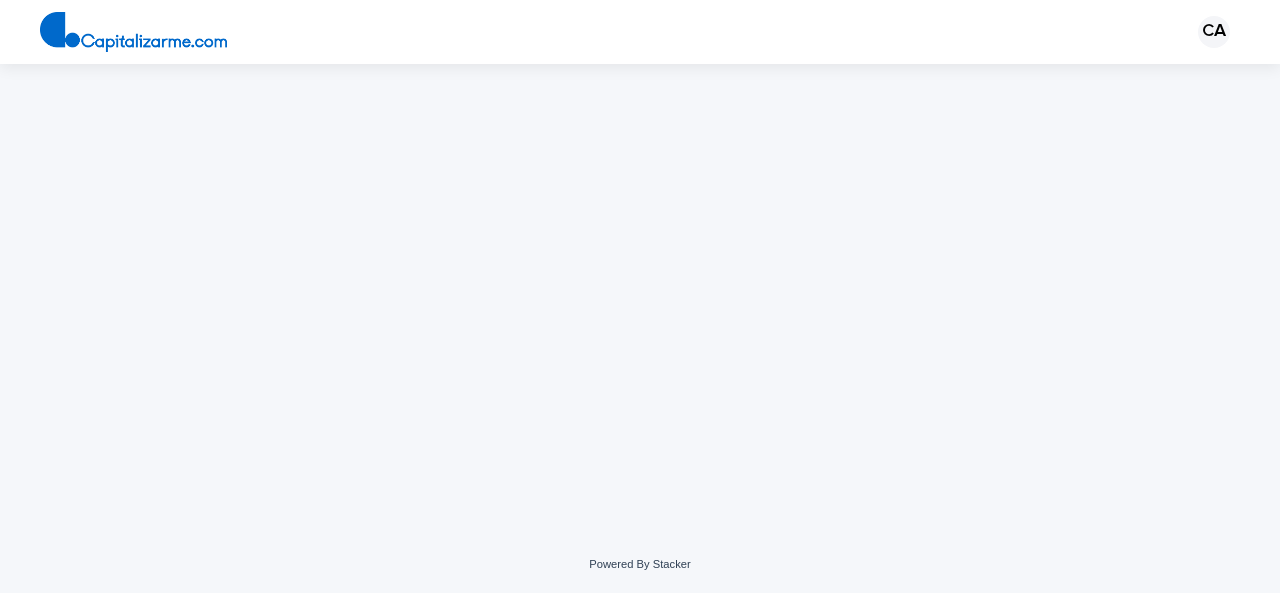 scroll, scrollTop: 0, scrollLeft: 0, axis: both 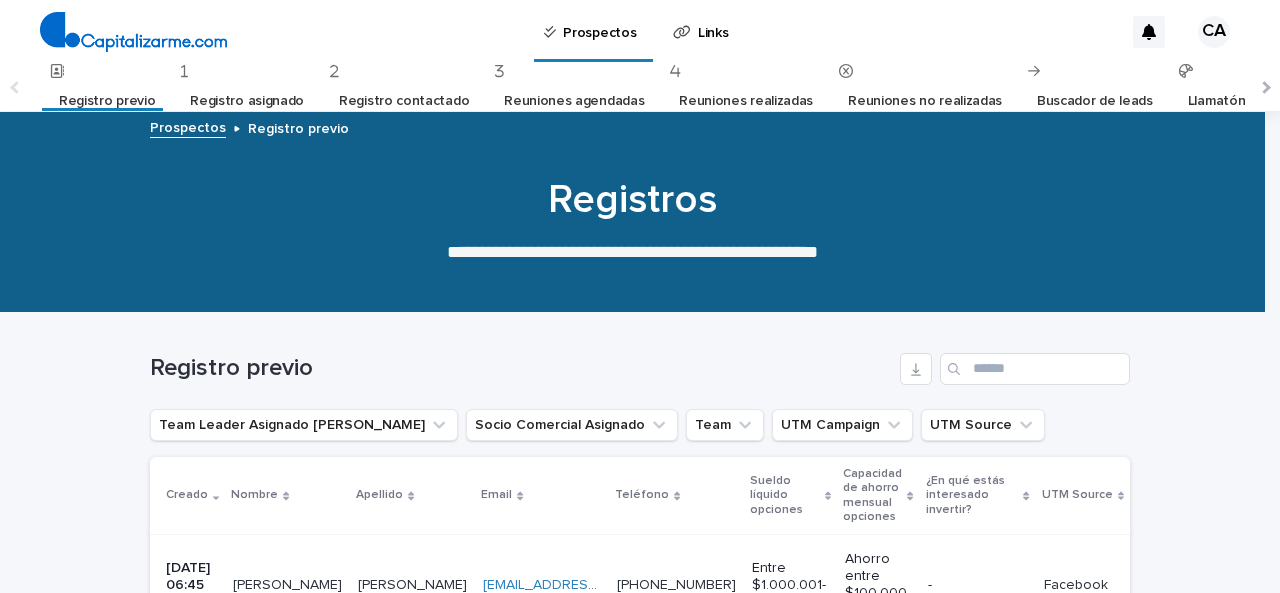 click on "Llamatón" at bounding box center (1217, 101) 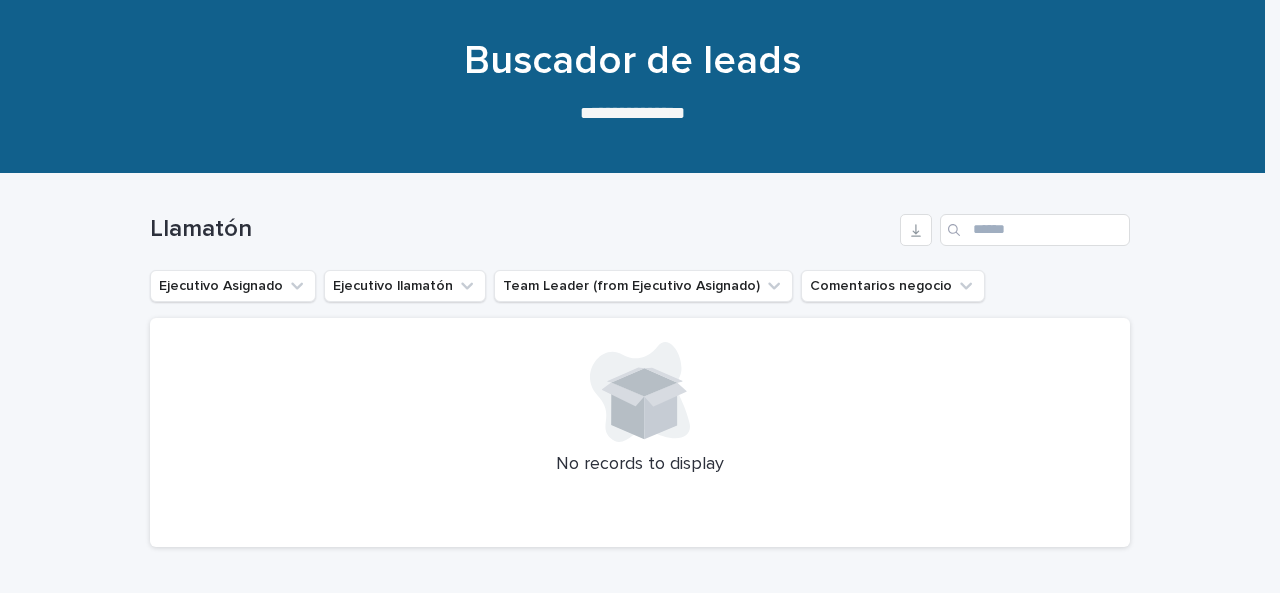scroll, scrollTop: 200, scrollLeft: 0, axis: vertical 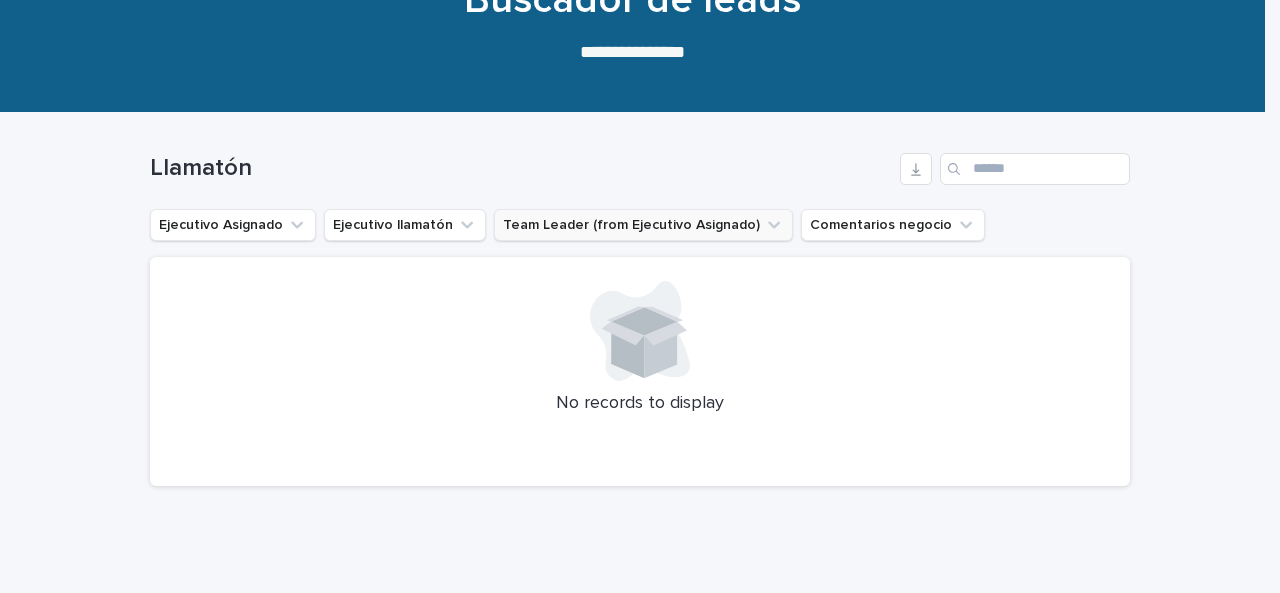 click on "Team Leader (from Ejecutivo Asignado)" at bounding box center [643, 225] 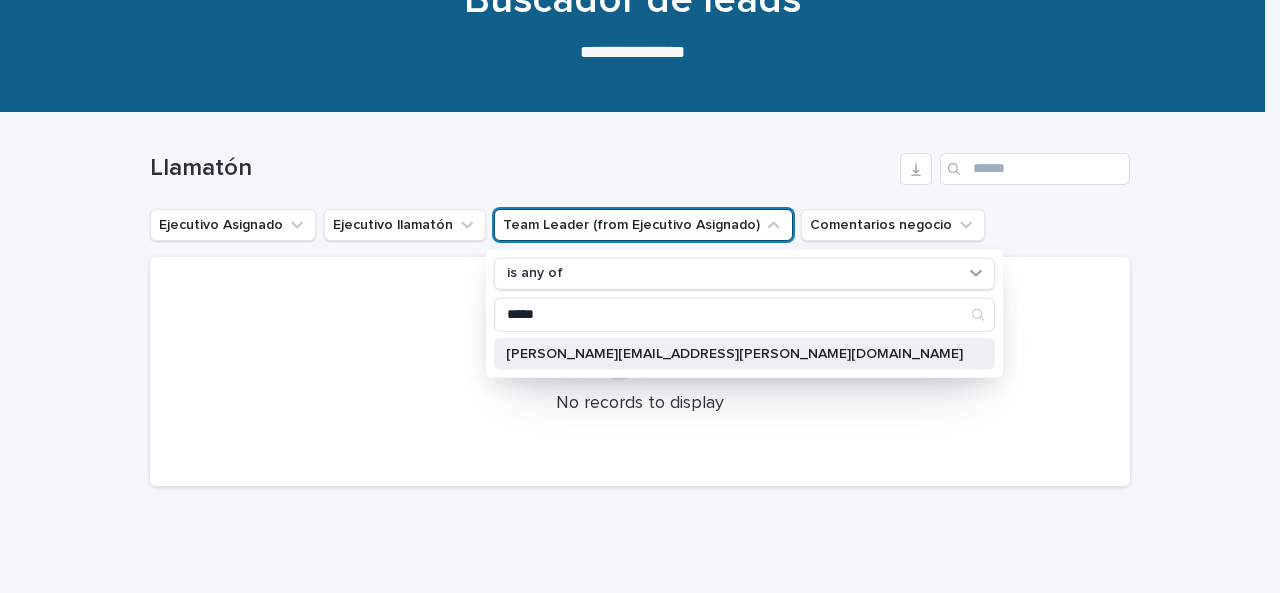 type on "*****" 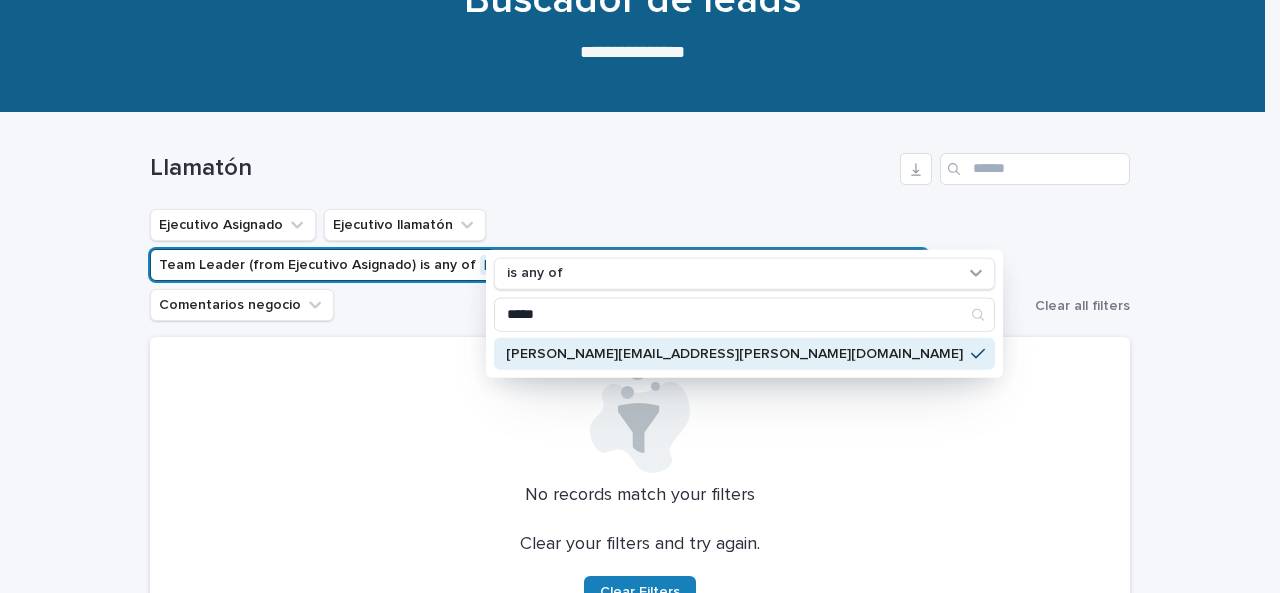 click on "caroline.klee@capitalizarme.com" at bounding box center (734, 353) 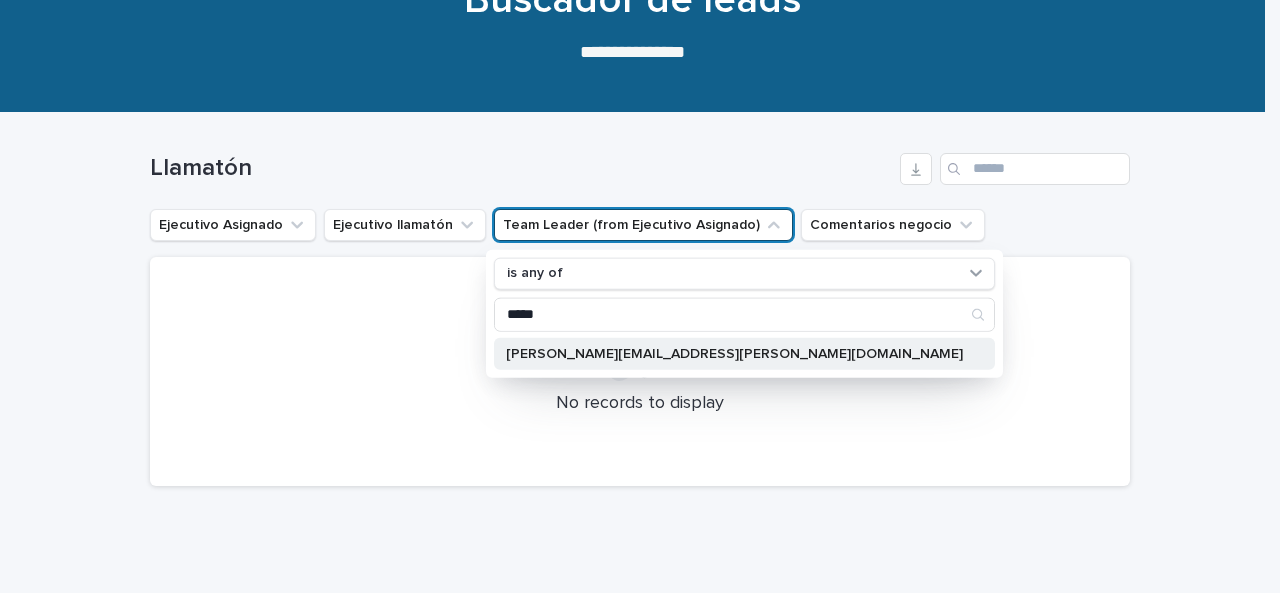 click on "caroline.klee@capitalizarme.com" at bounding box center [734, 353] 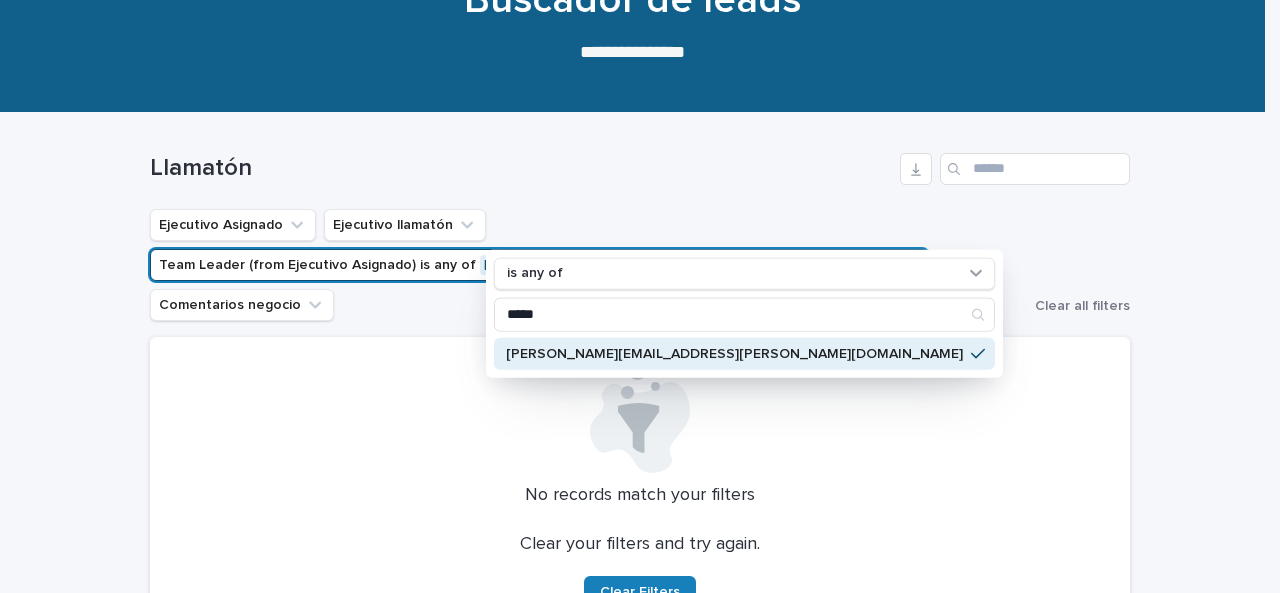 click on "caroline.klee@capitalizarme.com" at bounding box center [734, 353] 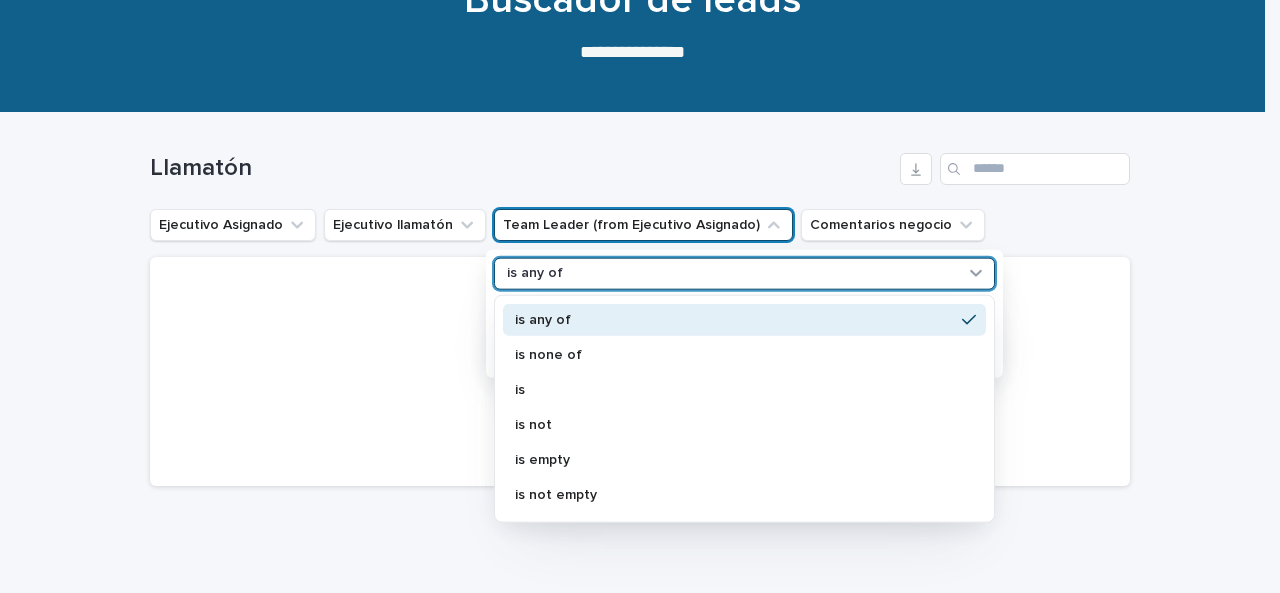click on "is any of" at bounding box center (732, 273) 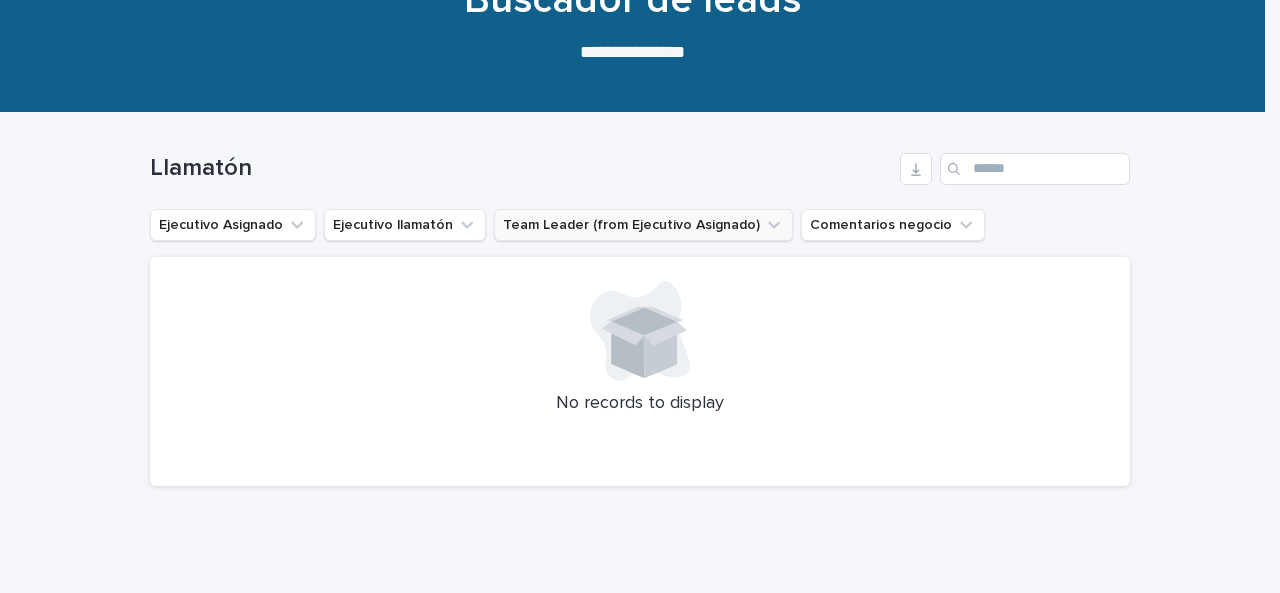 click on "Team Leader (from Ejecutivo Asignado)" at bounding box center (643, 225) 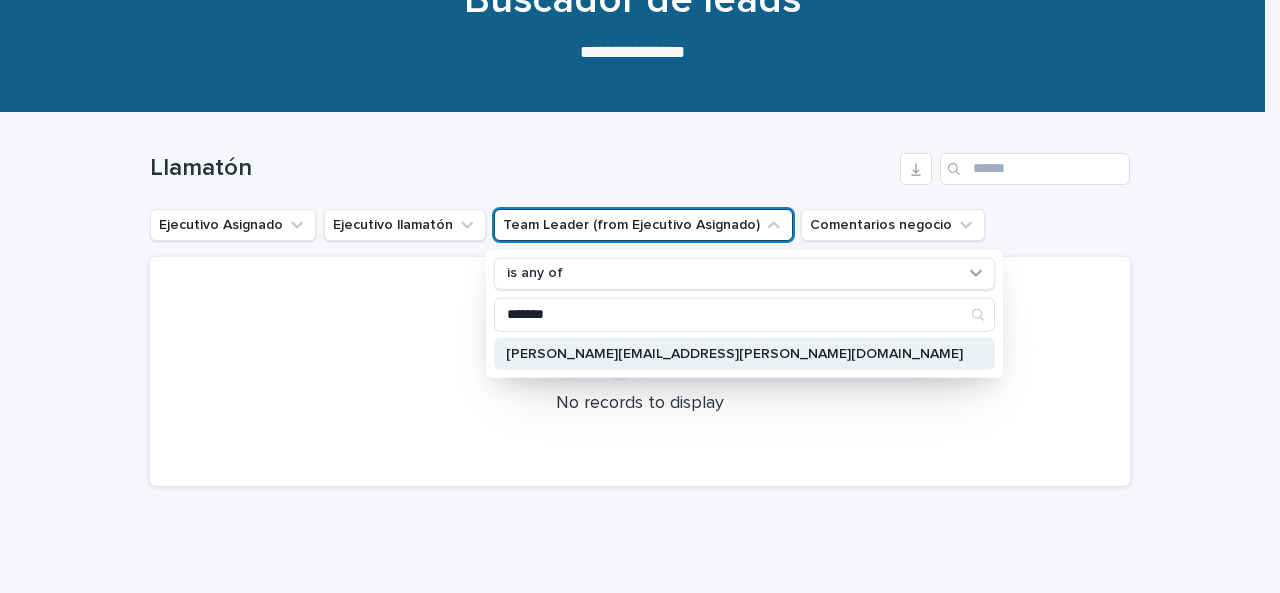 type on "*******" 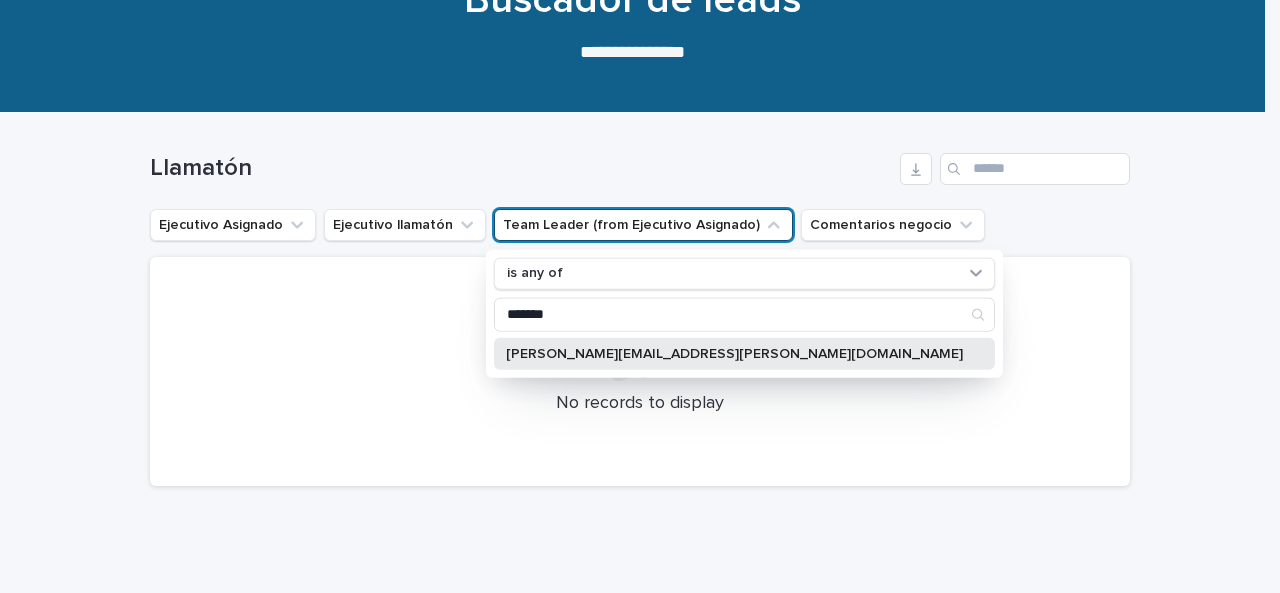 click on "caroline.klee@capitalizarme.com" at bounding box center (734, 353) 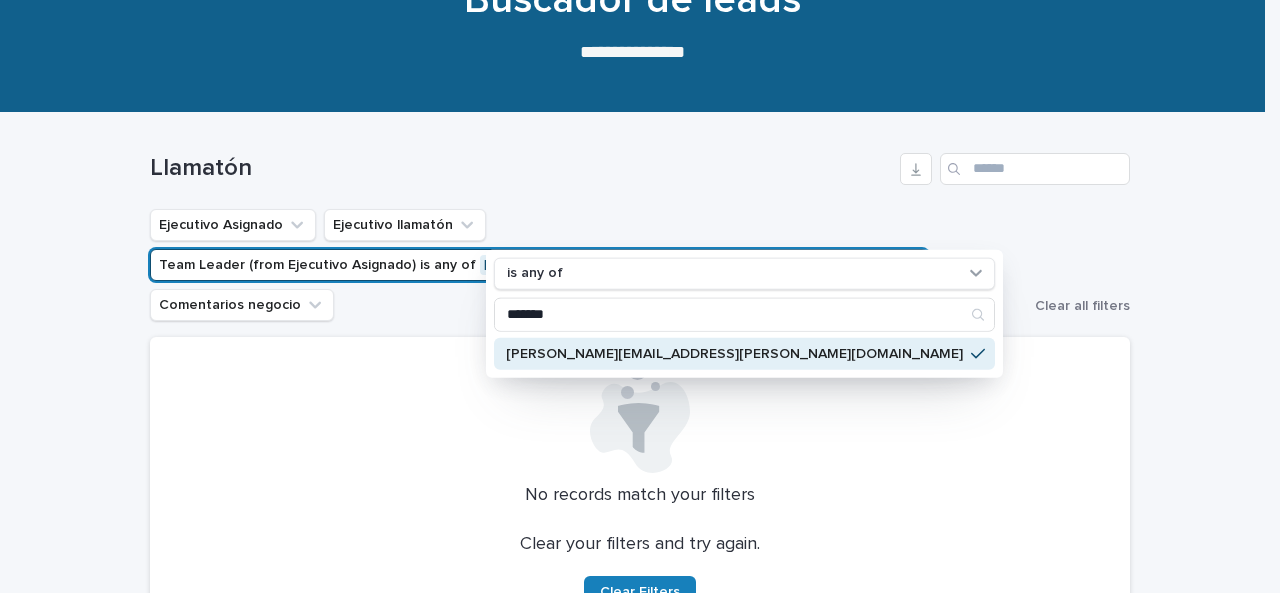 click on "Ejecutivo Asignado Ejecutivo llamatón Team Leader (from Ejecutivo Asignado) is any of caroline.klee@capitalizarme.co… is any of ******* caroline.klee@capitalizarme.com Comentarios negocio" at bounding box center (588, 265) 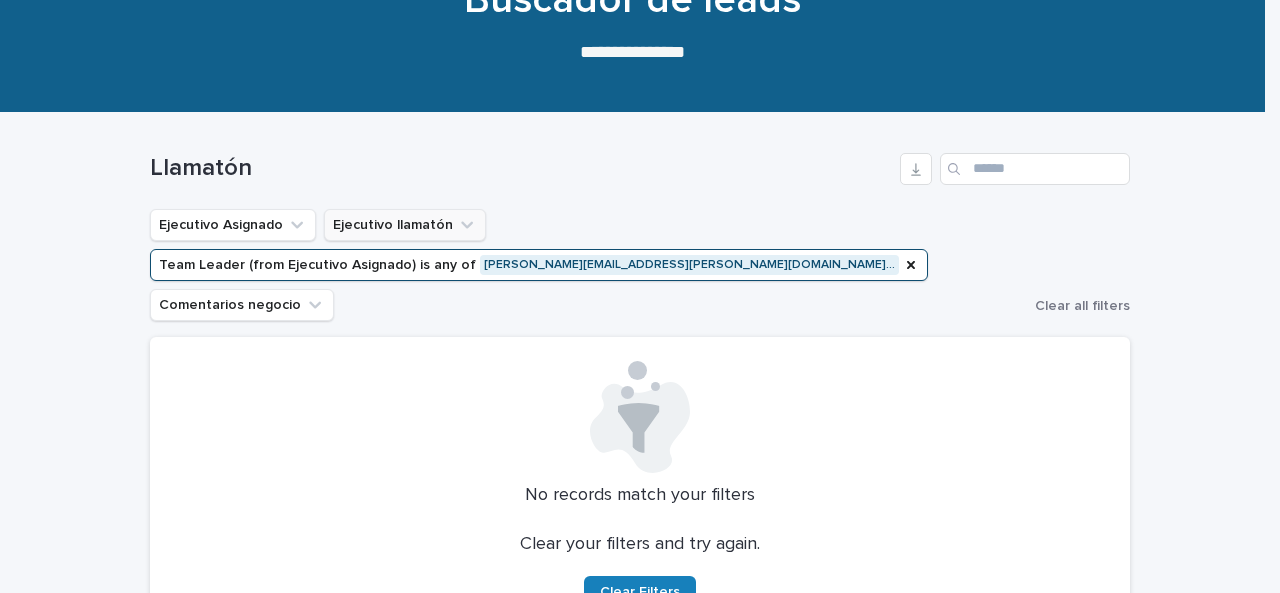 click on "Ejecutivo llamatón" at bounding box center (405, 225) 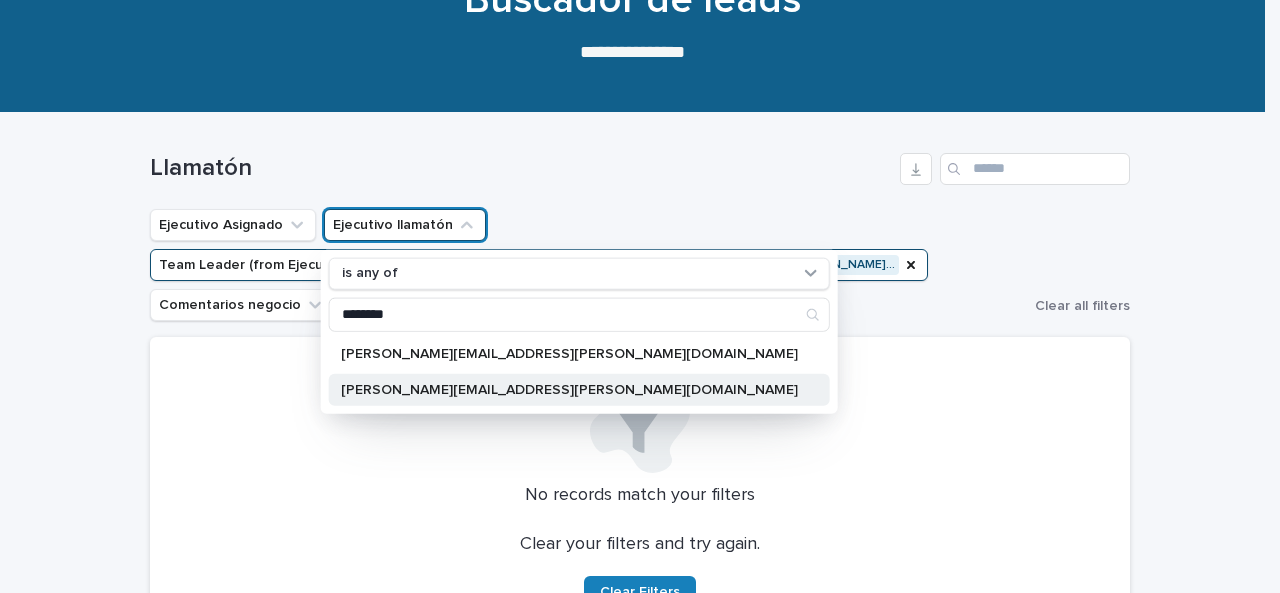 type on "********" 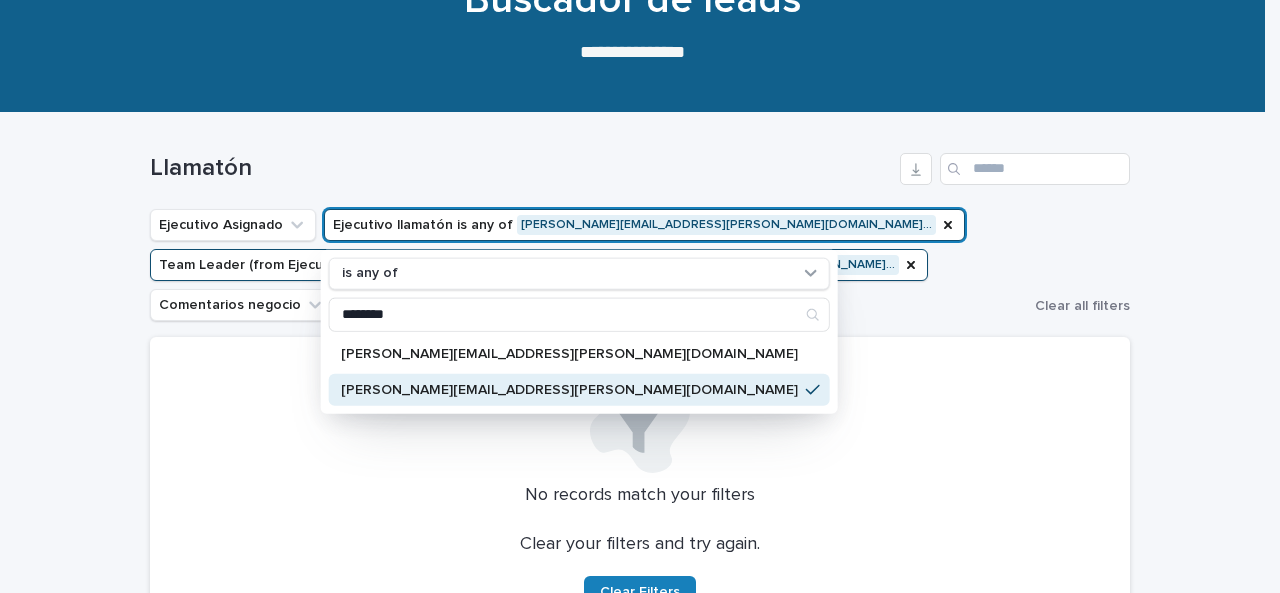 click on "caroline.klee@capitalizarme.com" at bounding box center (569, 389) 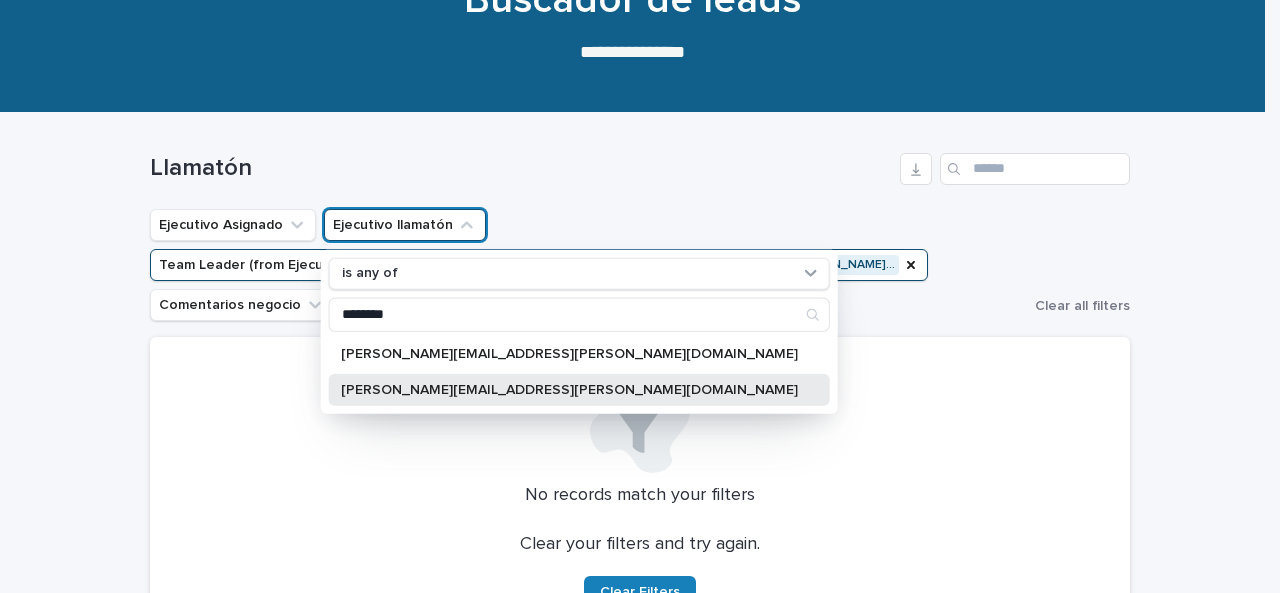 click on "caroline.klee@capitalizarme.com" at bounding box center (569, 389) 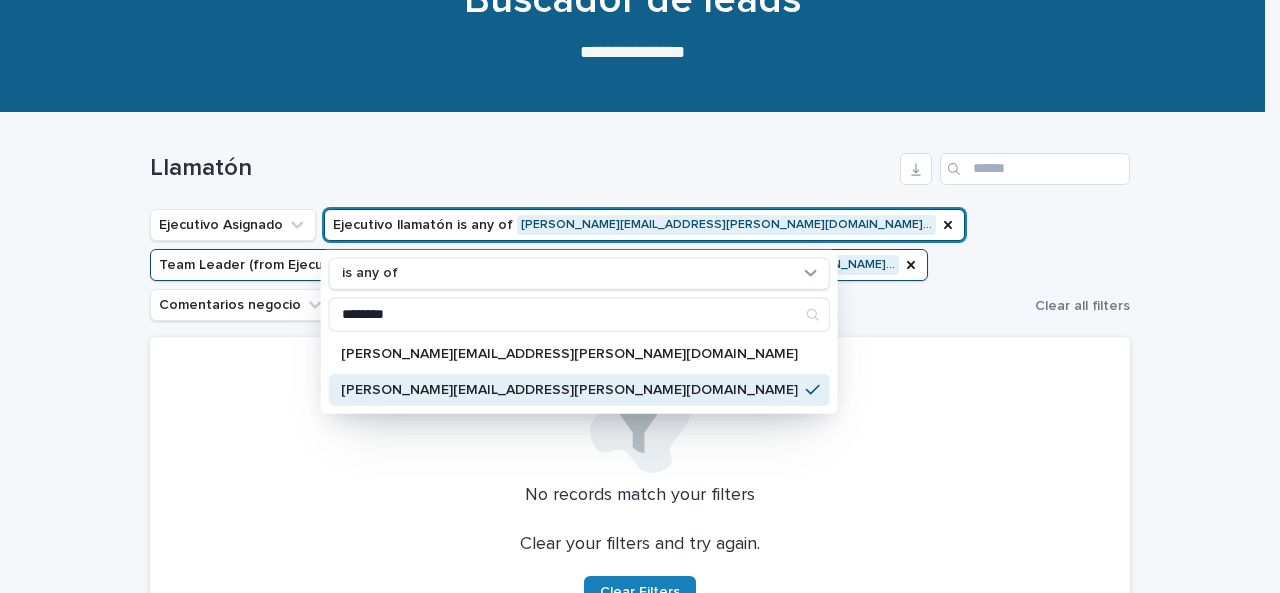 click on "Llamatón" at bounding box center [521, 168] 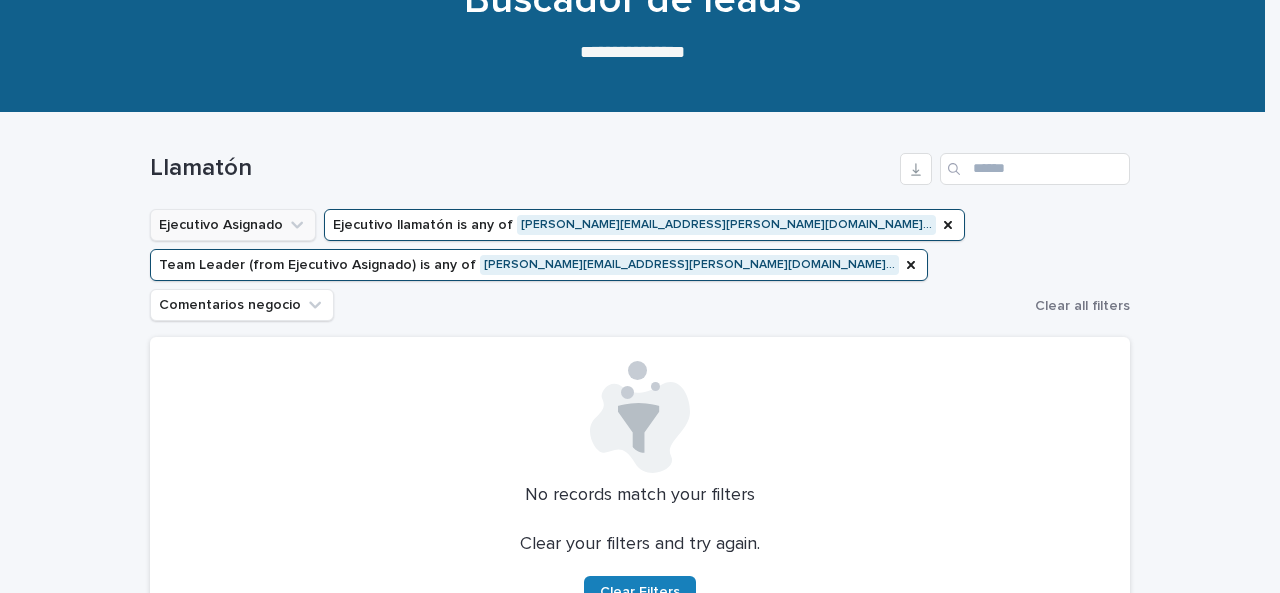 click 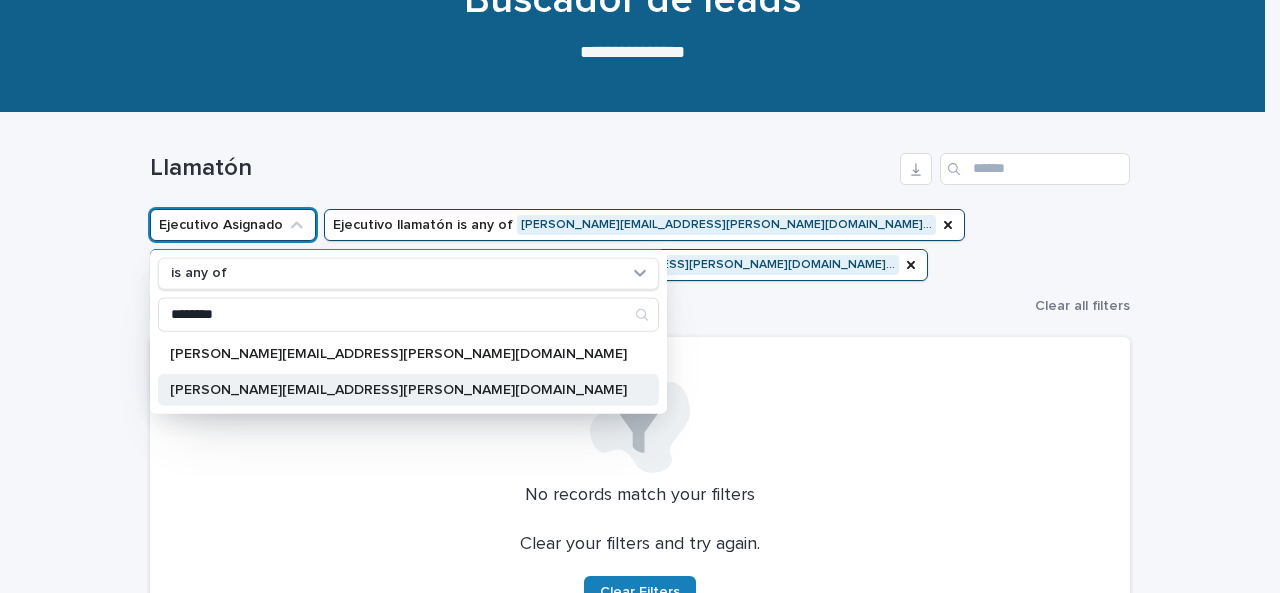 type on "********" 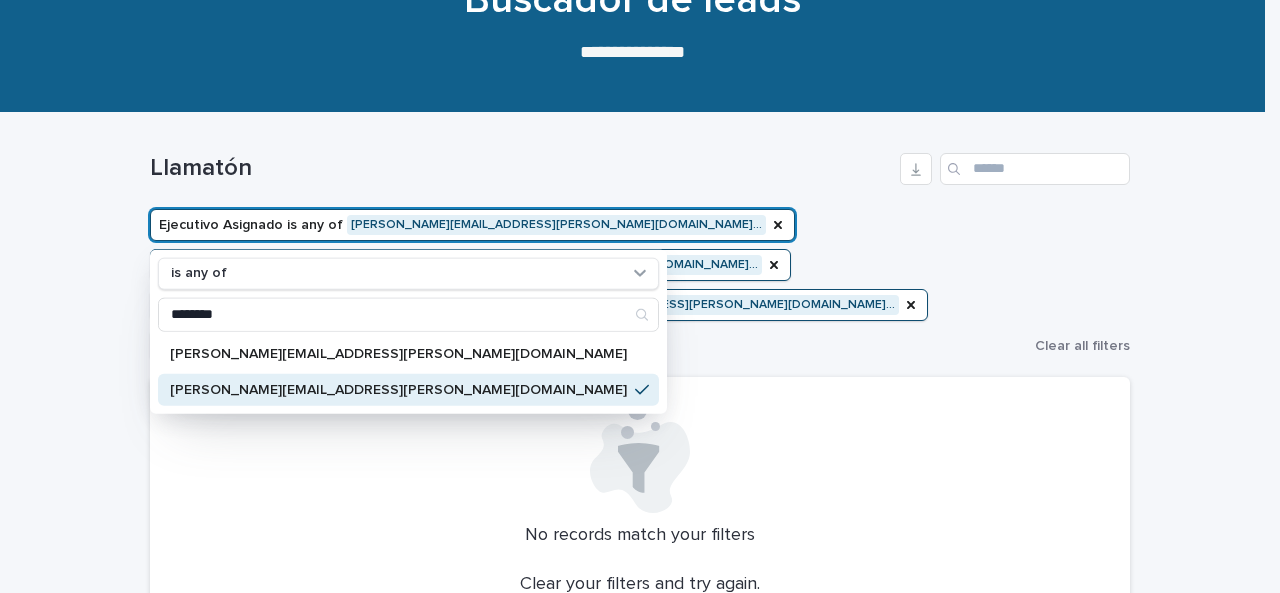 click on "caroline.klee@capitalizarme.com" at bounding box center [398, 389] 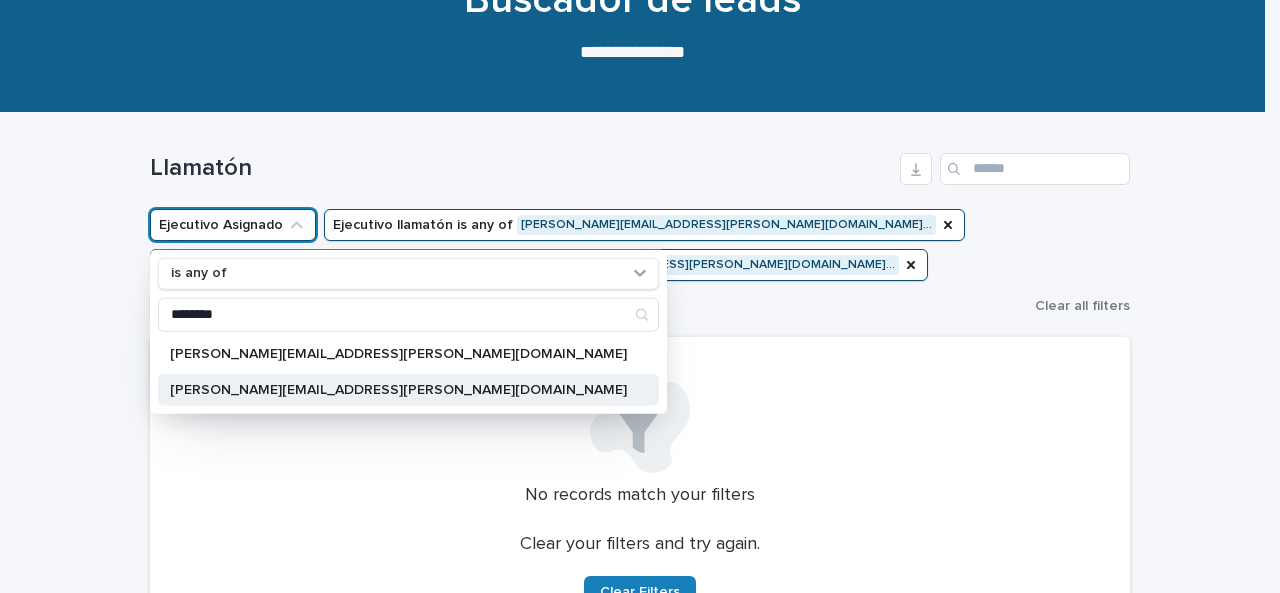 click on "caroline.klee@capitalizarme.com" at bounding box center (408, 389) 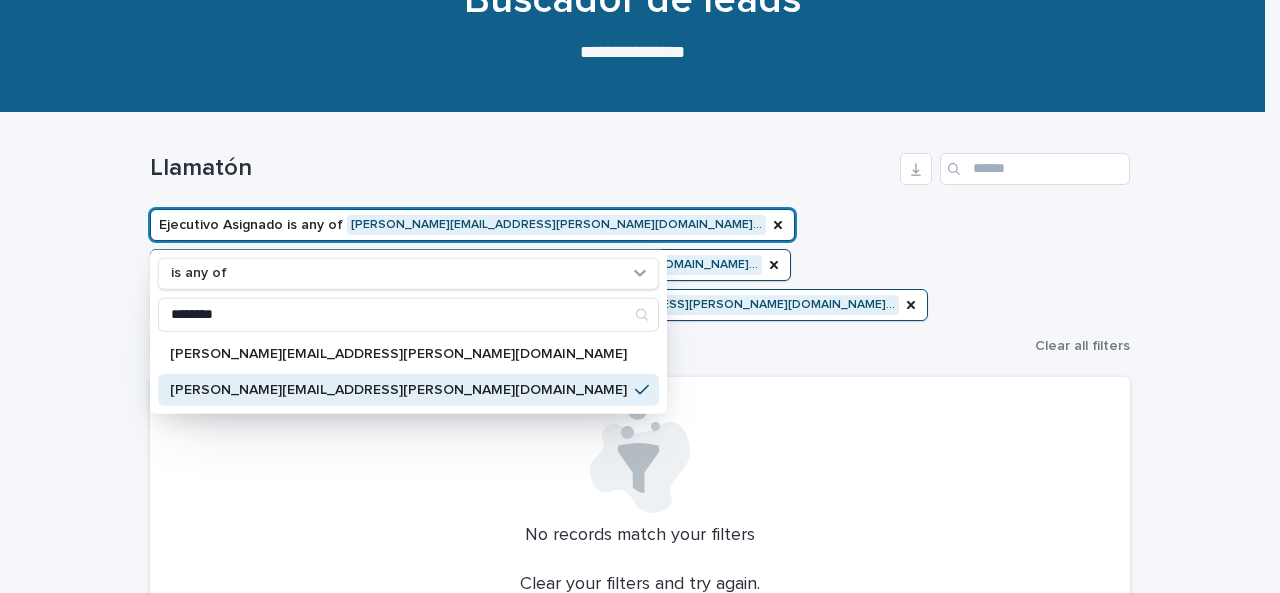 click on "Loading... Saving… Loading... Saving… Llamatón Ejecutivo Asignado is any of caroline.klee@capitalizarme.co… is any of ******** caroline.castillo@capitalizarme.com caroline.klee@capitalizarme.com Ejecutivo llamatón is any of caroline.klee@capitalizarme.co… Team Leader (from Ejecutivo Asignado) is any of caroline.klee@capitalizarme.co… Comentarios negocio Clear all filters No records match your filters Clear your filters and try again. Clear Filters" at bounding box center (640, 450) 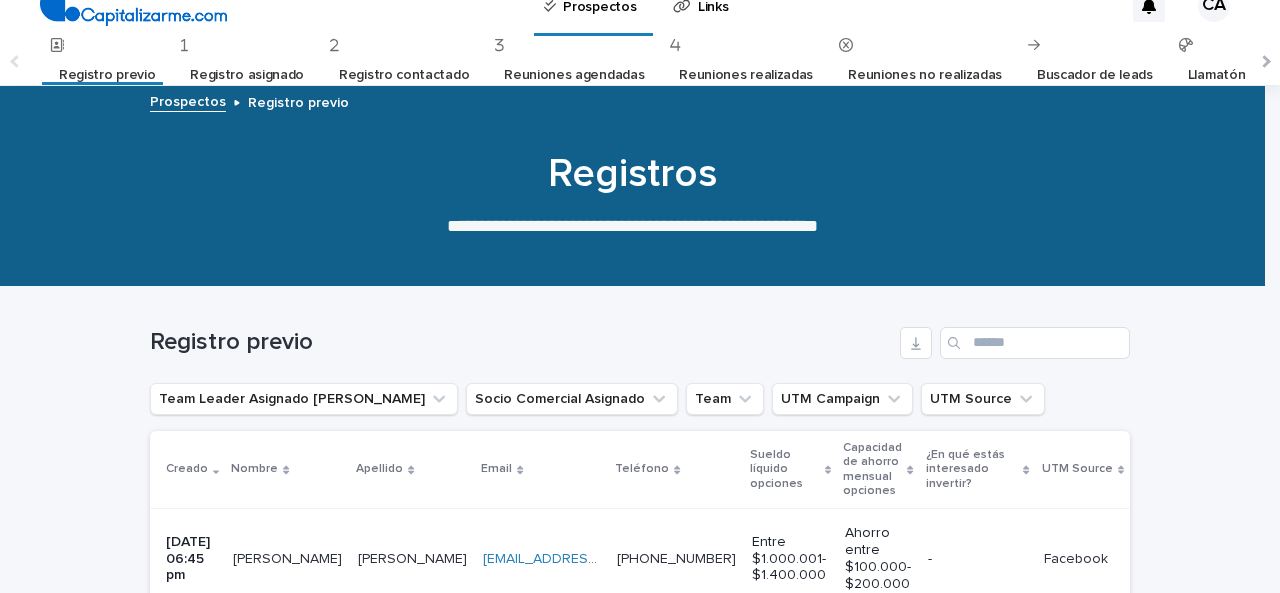 scroll, scrollTop: 0, scrollLeft: 0, axis: both 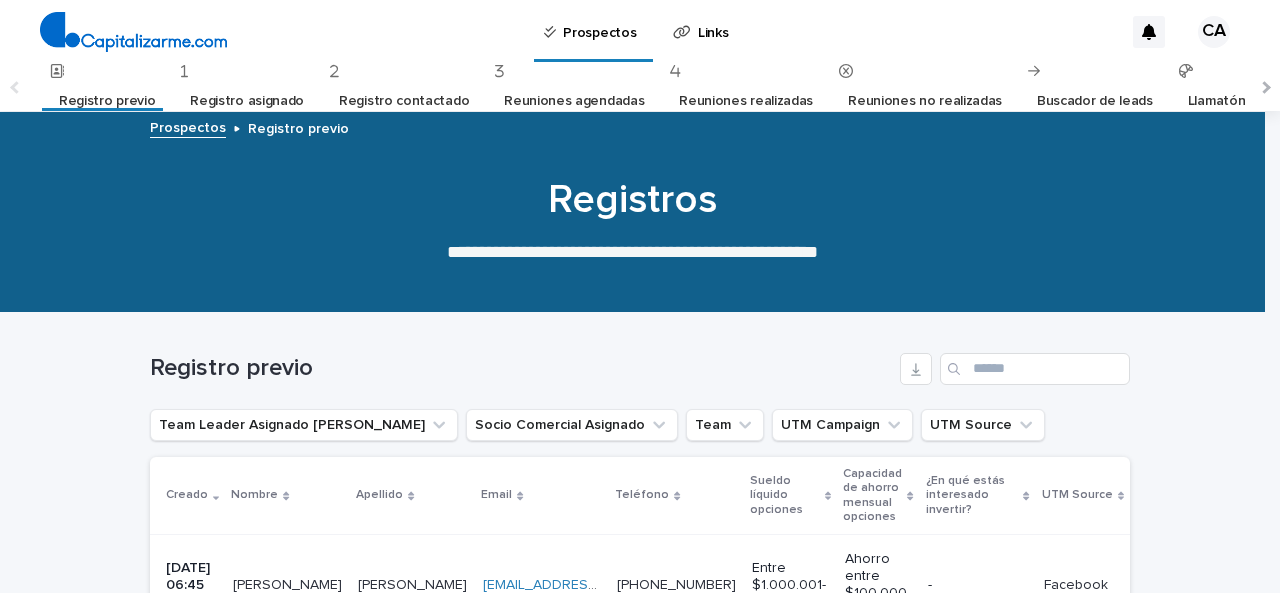 click on "Llamatón" at bounding box center [1217, 101] 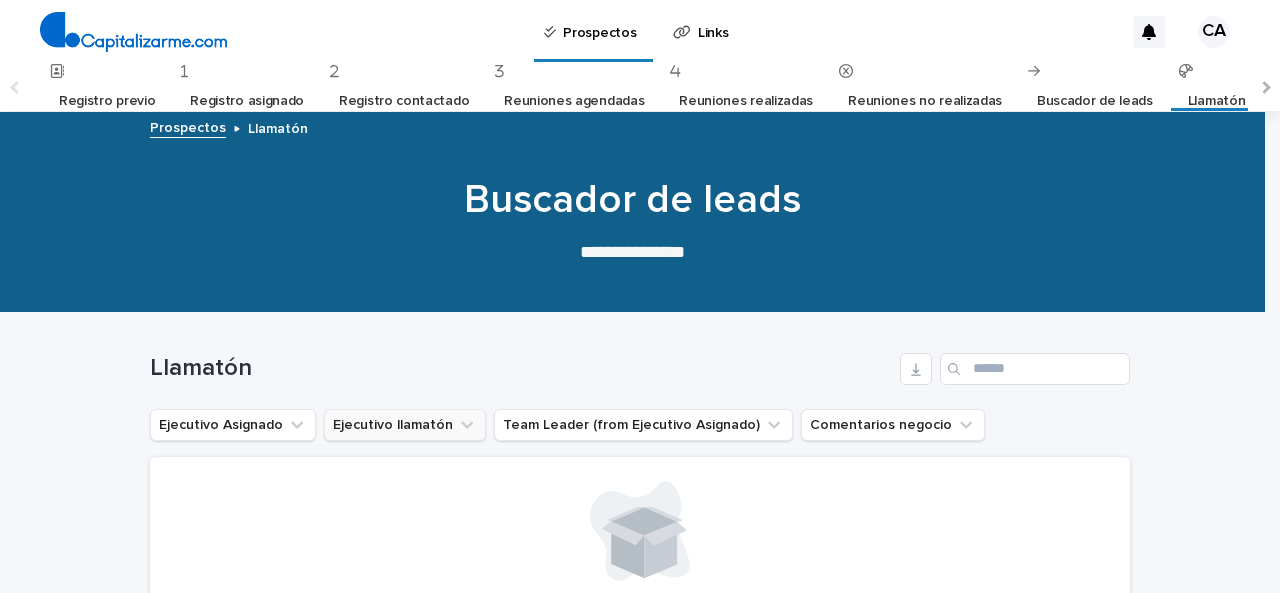 click on "Ejecutivo llamatón" at bounding box center (405, 425) 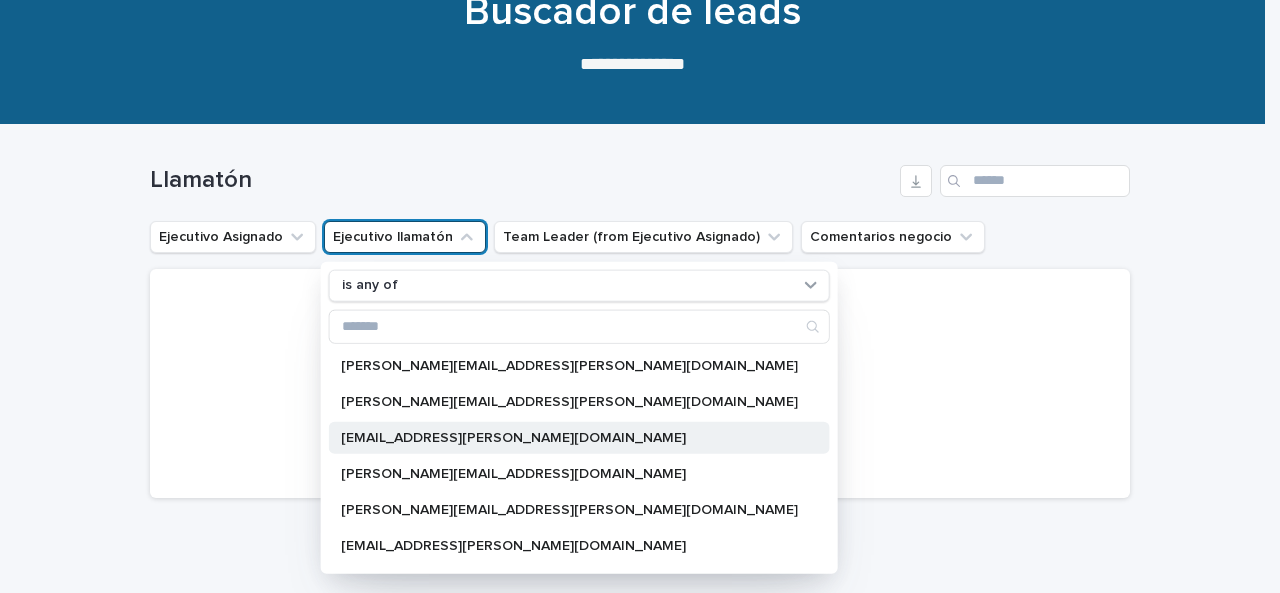 scroll, scrollTop: 200, scrollLeft: 0, axis: vertical 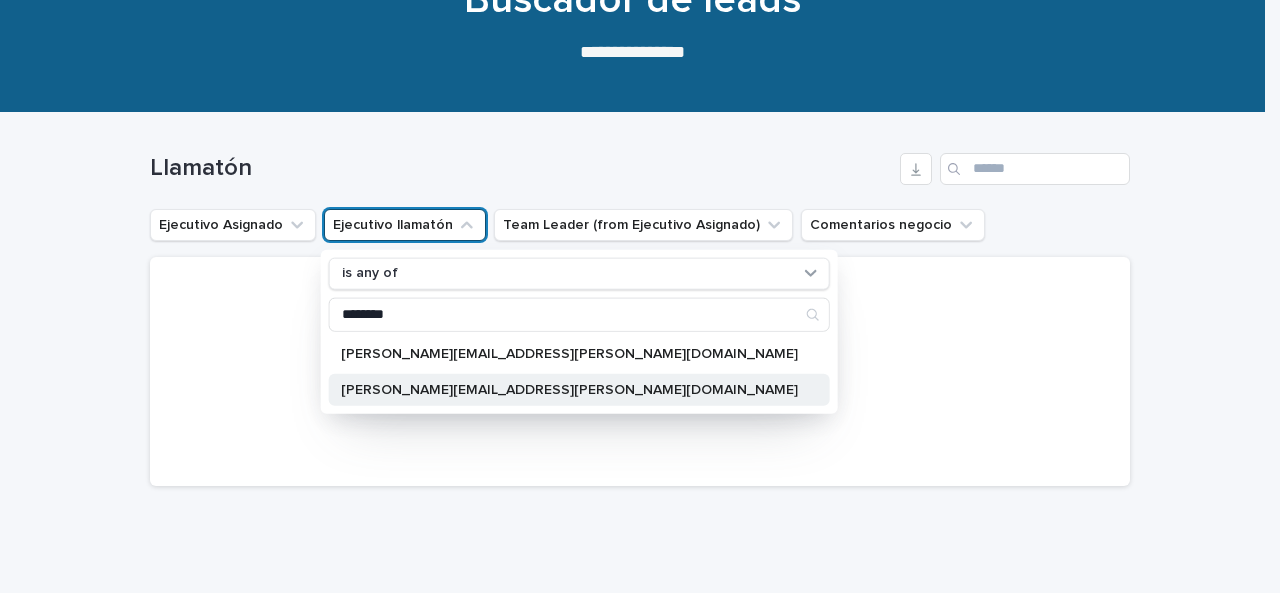 type on "********" 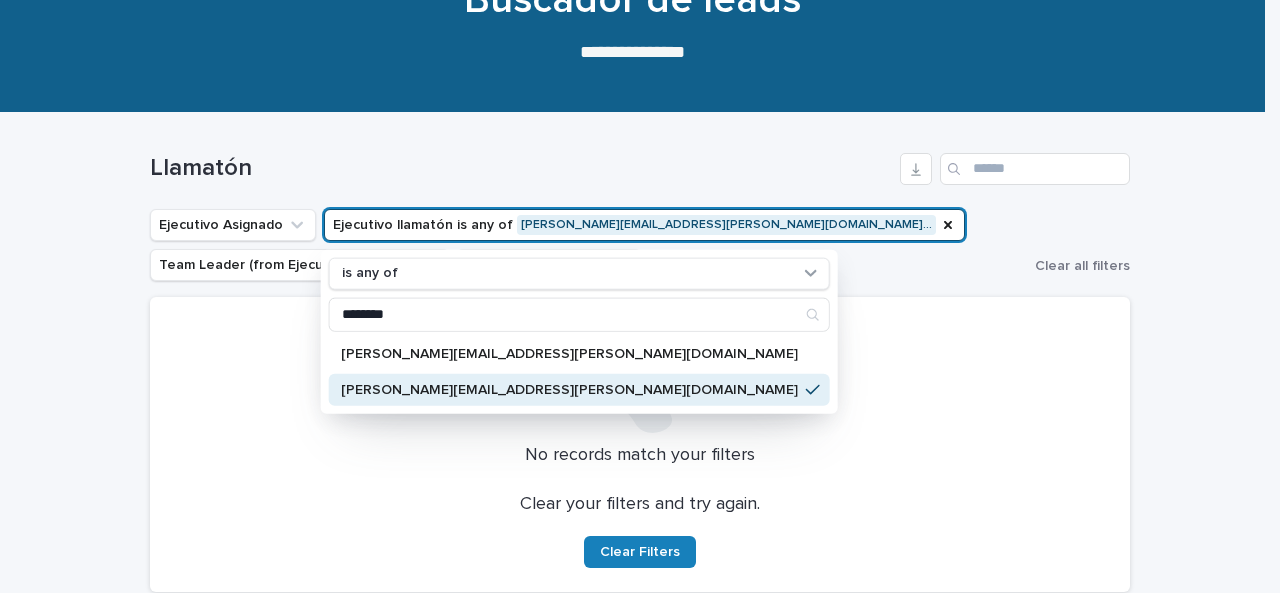 click on "caroline.klee@capitalizarme.com" at bounding box center (569, 389) 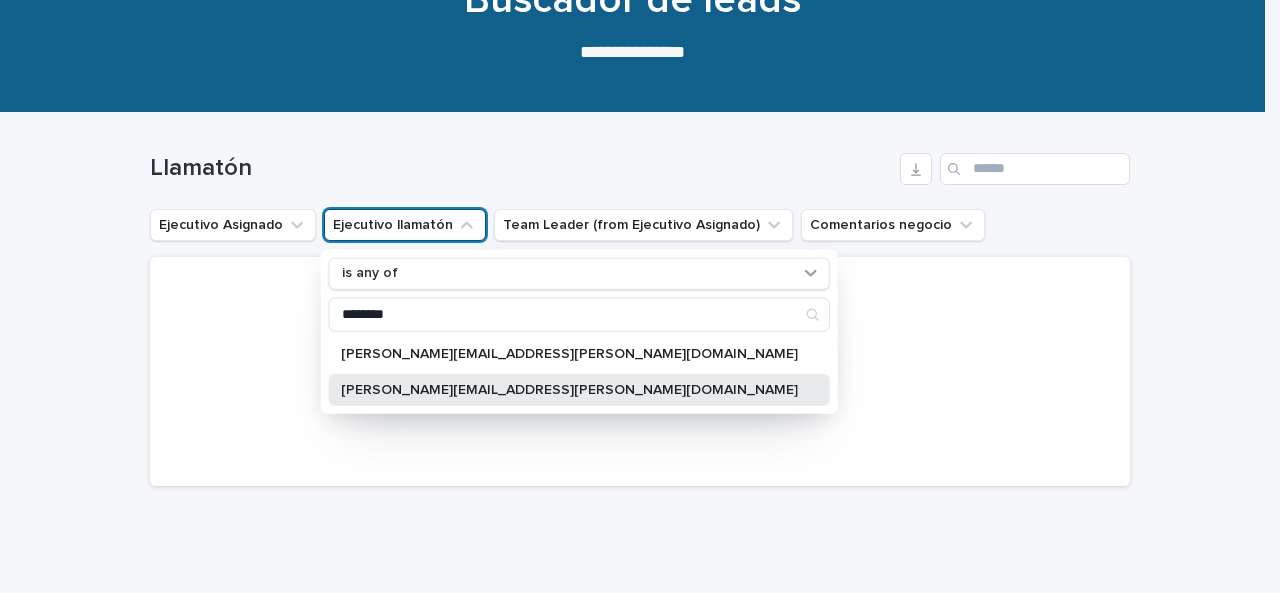 click on "caroline.klee@capitalizarme.com" at bounding box center (569, 389) 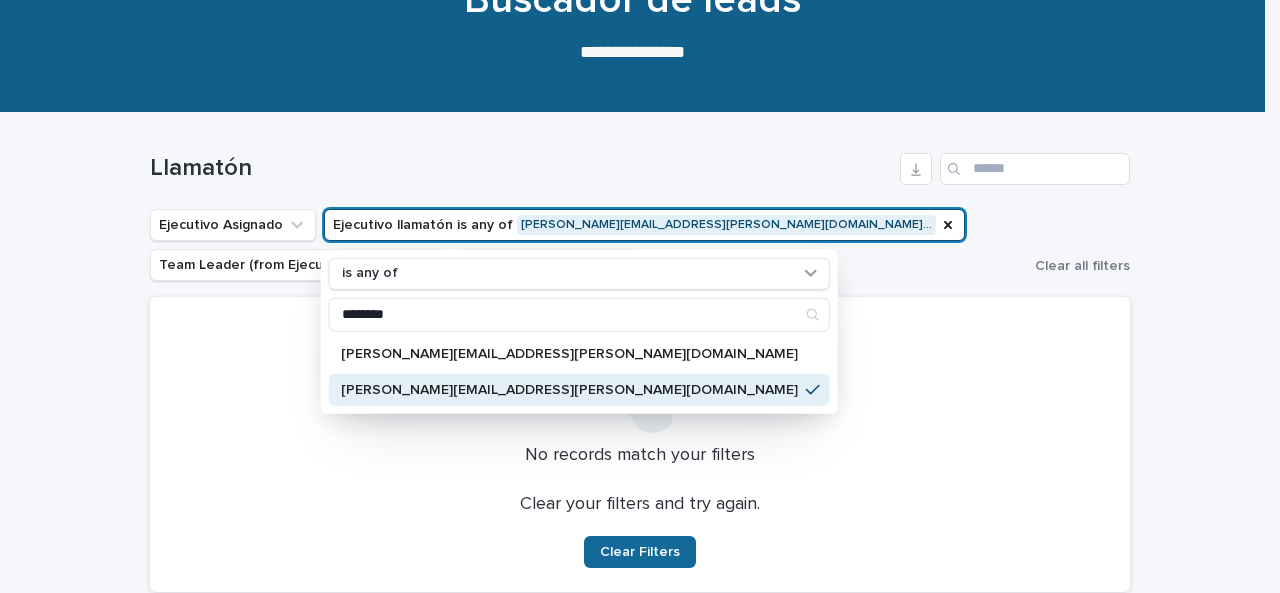 click on "Clear Filters" at bounding box center (640, 552) 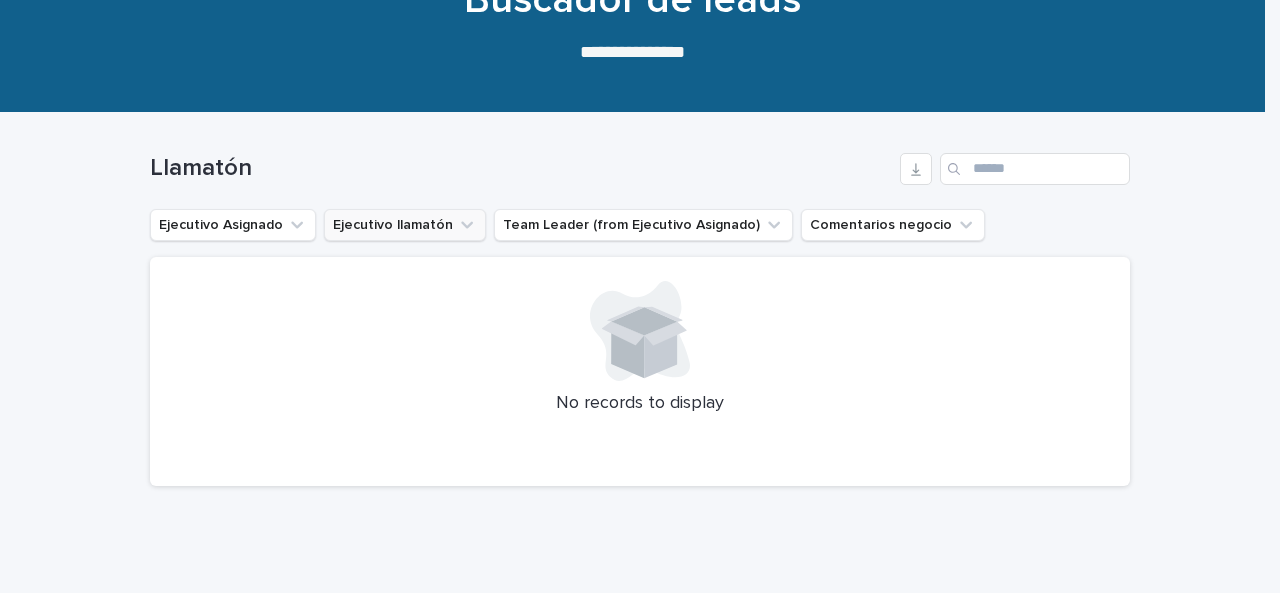 click on "Ejecutivo llamatón" at bounding box center (405, 225) 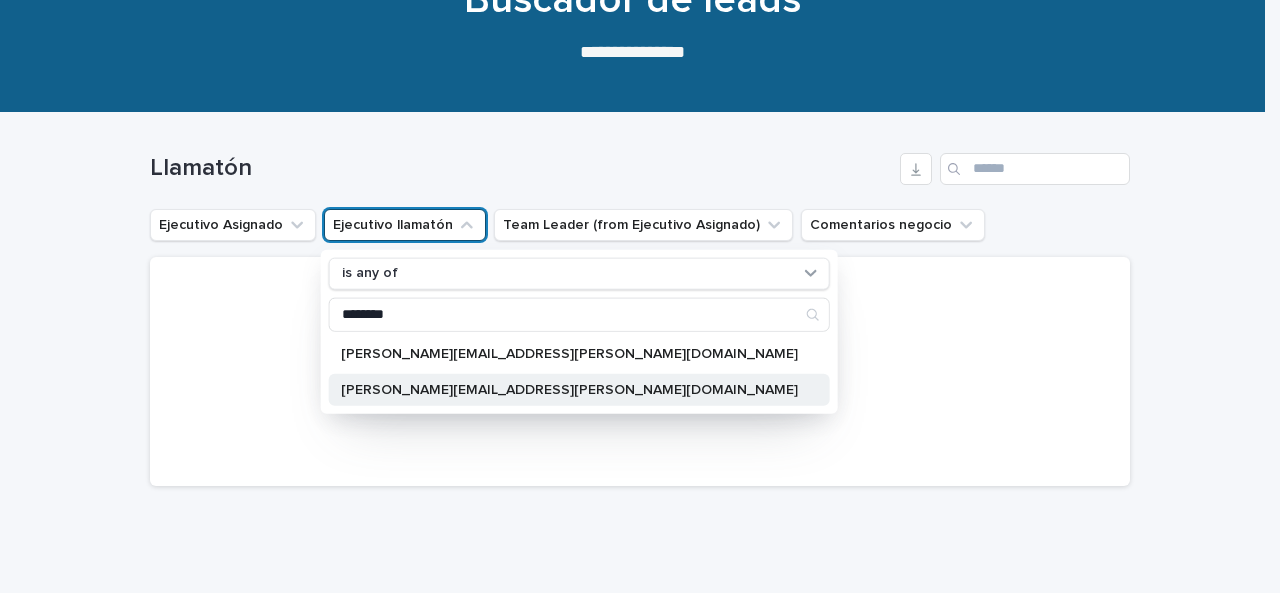 type on "********" 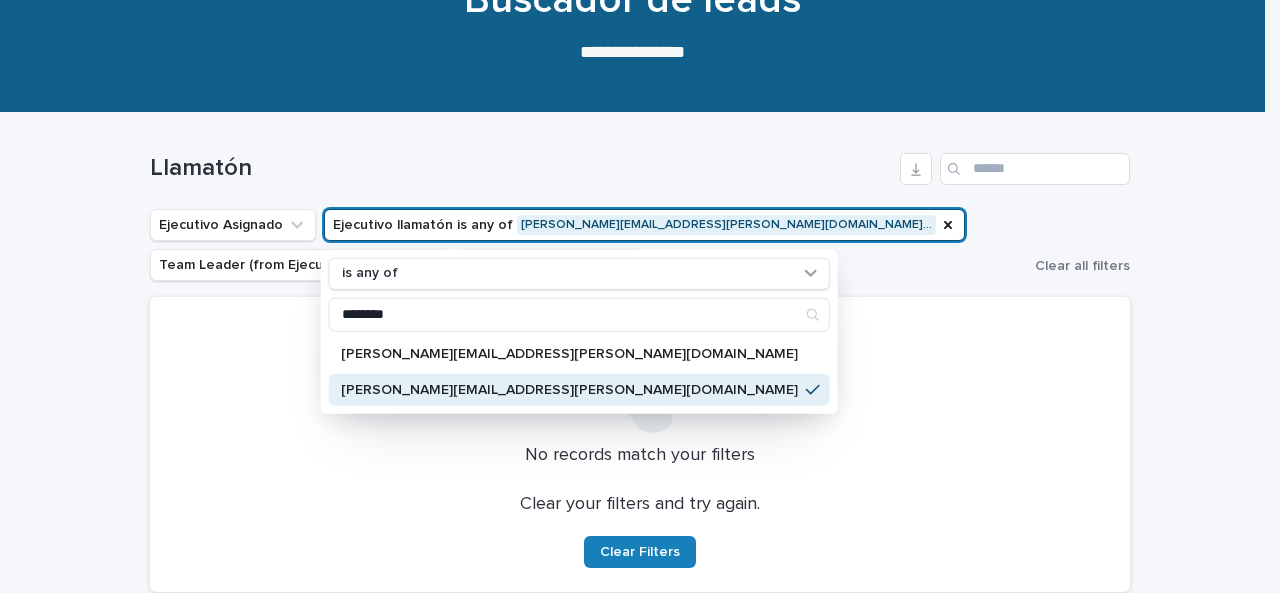 click on "Llamatón" at bounding box center [521, 168] 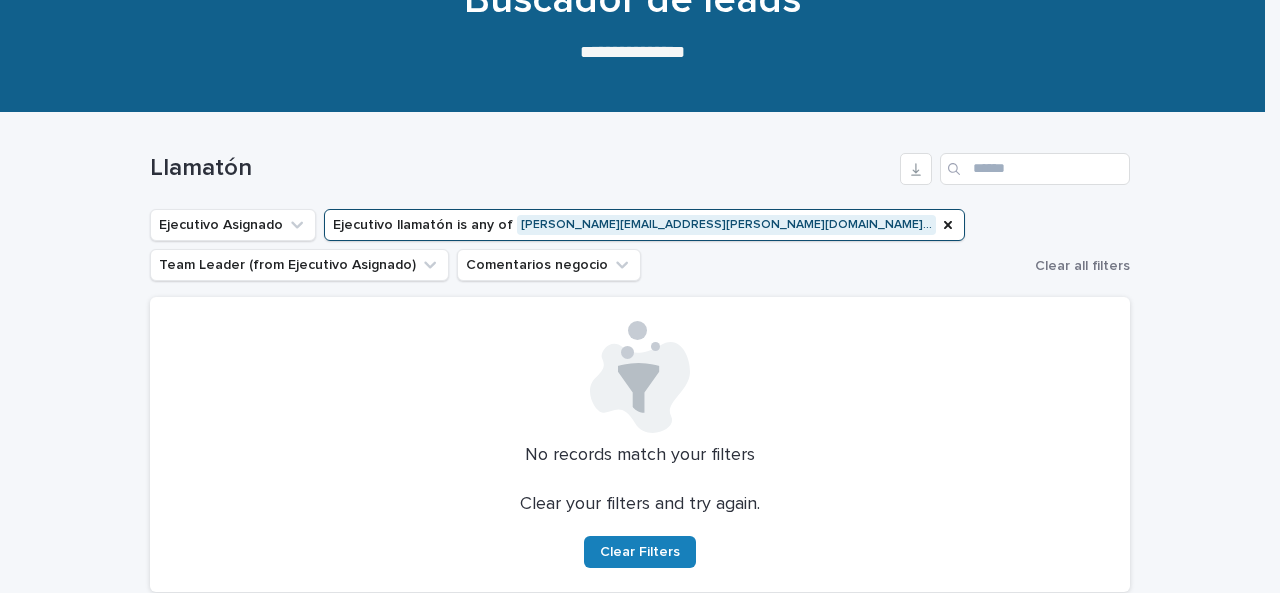 click on "Ejecutivo Asignado Ejecutivo llamatón is any of caroline.klee@capitalizarme.co… Team Leader (from Ejecutivo Asignado) Comentarios negocio" at bounding box center [588, 245] 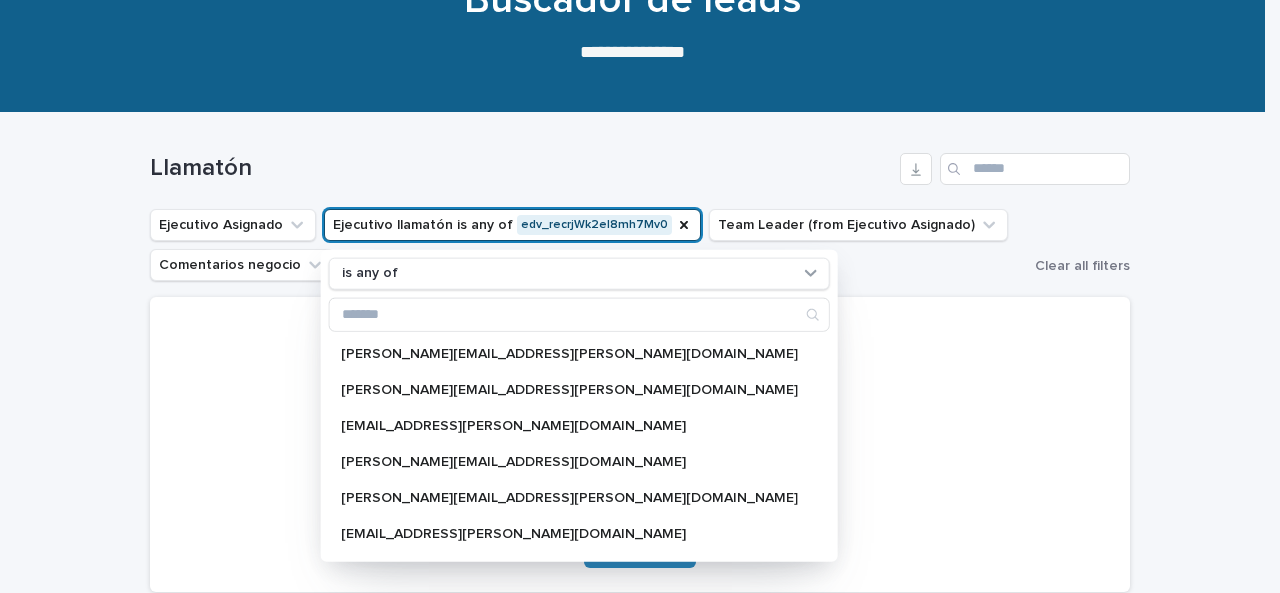 click on "Ejecutivo Asignado Ejecutivo llamatón is any of edv_recrjWk2eI8mh7Mv0 is any of anita.espinoza@capitalizarme.com antonio.bascunan@capitalizarme.com augusta.delcampo@capitalizarme.com benjamin.amigo@capitalizarme.com benjamin.ruiz@capitalizarme.com camila.moreno@capitalizarme.com carmen.jopia@capitalizarme.com casandra.bracamonte@capitalizarme.com claudia.vidal@capitalizarme.com cristina.acuna@capitalizarme.com eduardo.tovar@capitalizarme.com emiliano.gonzalez@capitalizarme.com emyr.oyanedel@capitalizarme.com esteban.gonzalez@capitalizarme.com evelyn.olave@capitalizarme.com felipe.poll@capitalizarme.com felipe.rebolledo@capitalizarme.com francisca.villouta@capitalizarme.com frank.grobier@capitalizarme.com giancarlo.colaprete@capitalizarme.com gisella.dittamo@capitalizarme.com ignacio.costa@capitalizarme.com ignacio.rio@capitalizarme.com italo.vercellino@capitizarme.com ivens.gonzalez@capitalizarme.com jacinta.ossandon@capitalizarme.com javiera.caravia@capitalizarme.com jorge.escobar@capitalizarme.com" at bounding box center [588, 245] 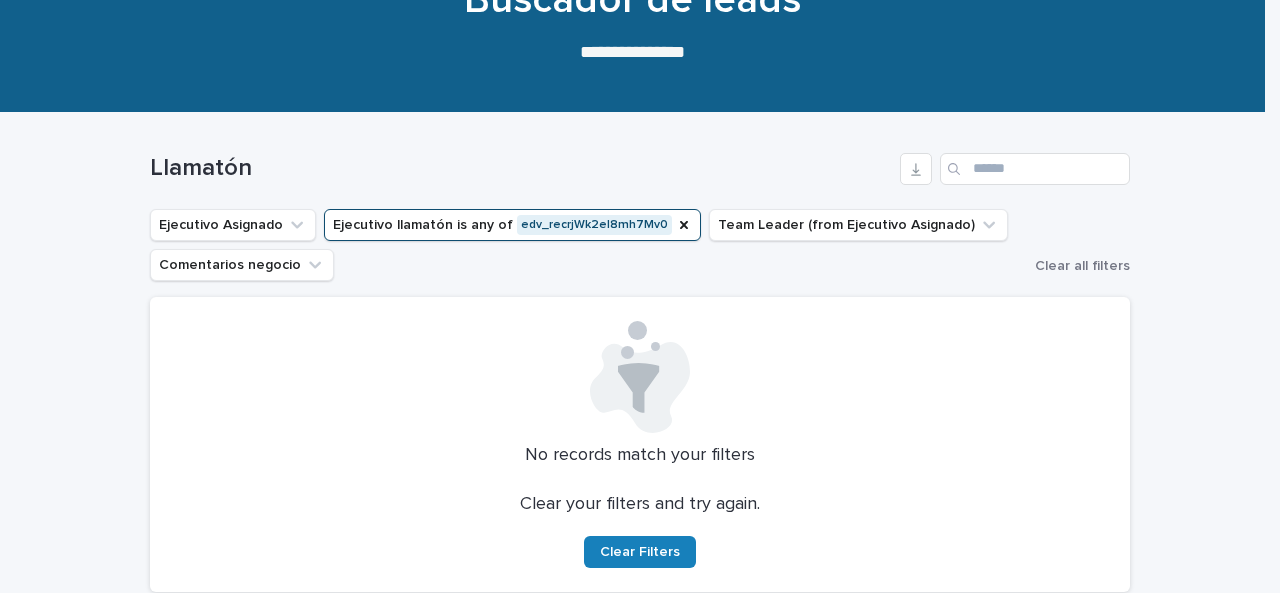 click on "Llamatón" at bounding box center [640, 161] 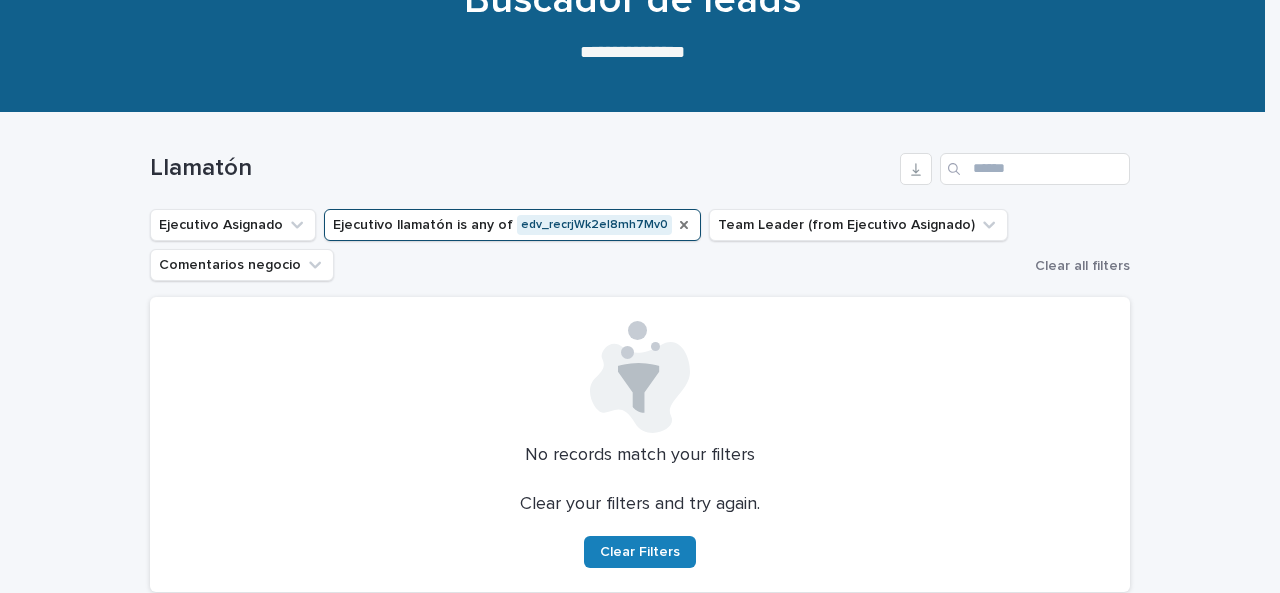 click 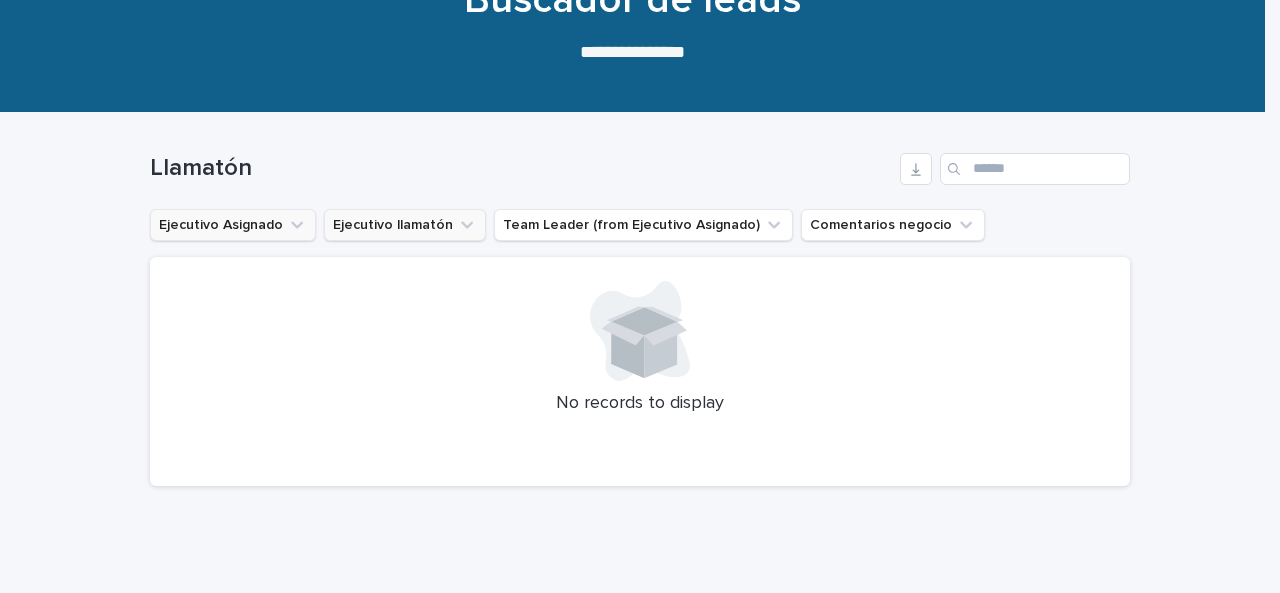 click on "Ejecutivo Asignado" at bounding box center [233, 225] 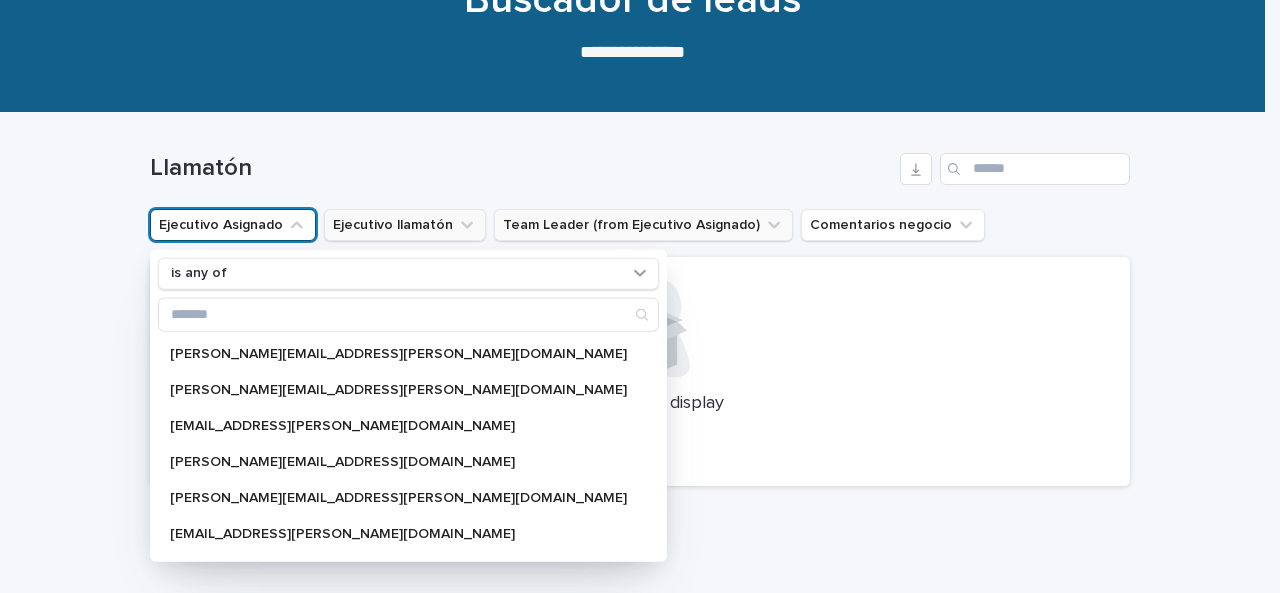 click on "Team Leader (from Ejecutivo Asignado)" at bounding box center (643, 225) 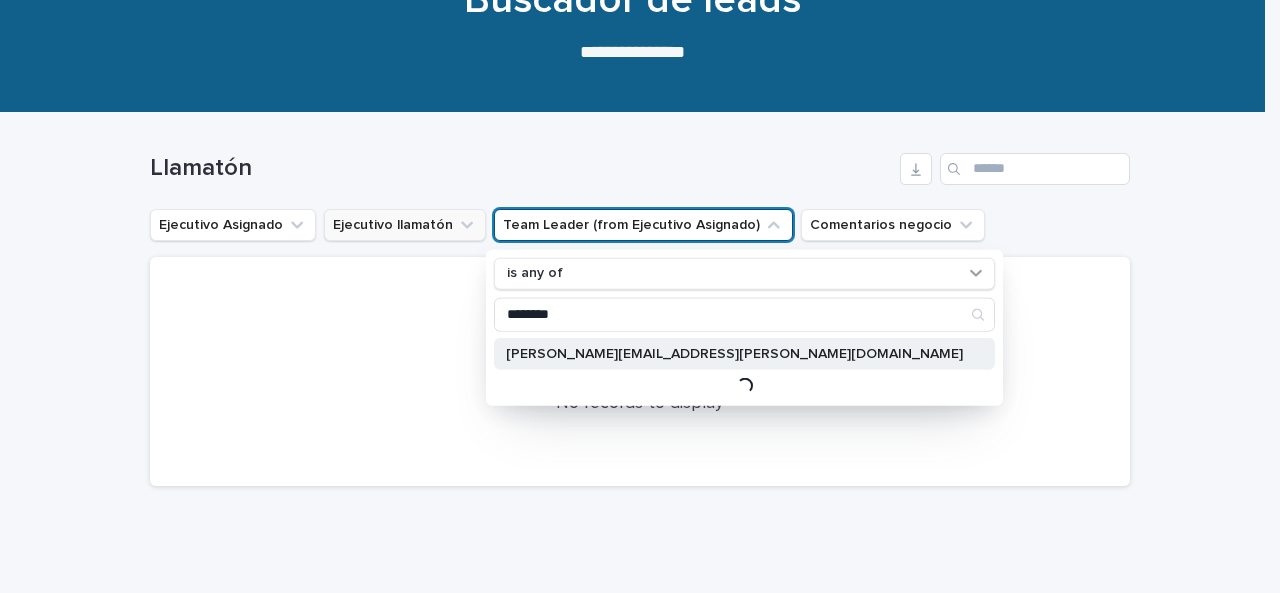 type on "********" 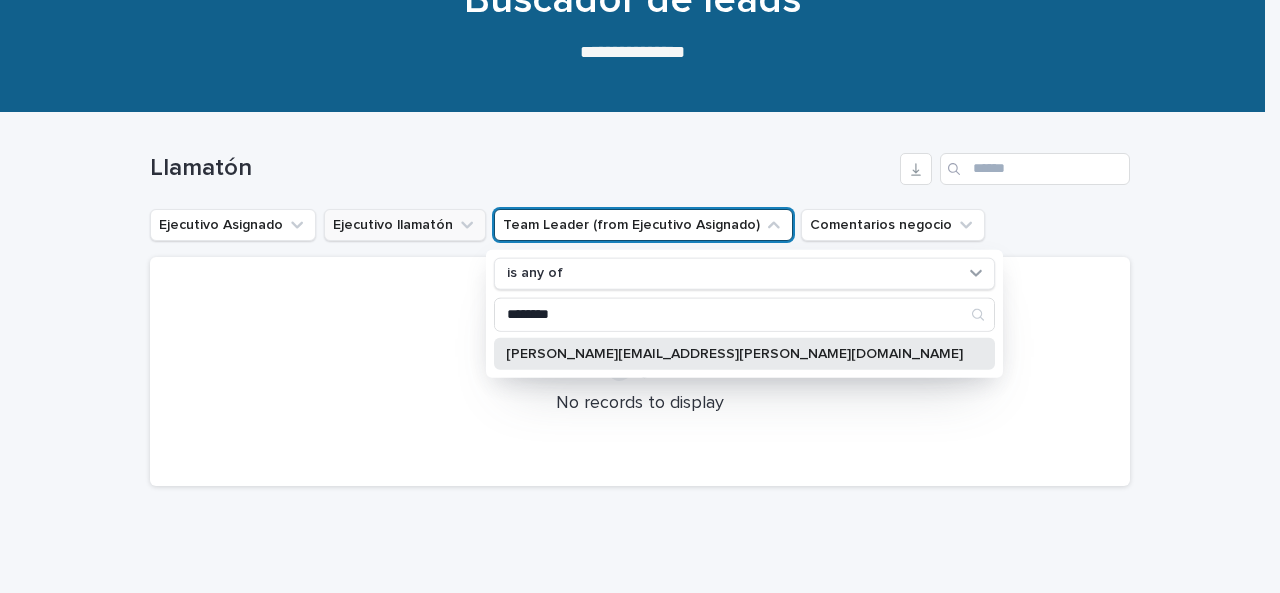click on "caroline.klee@capitalizarme.com" at bounding box center [734, 353] 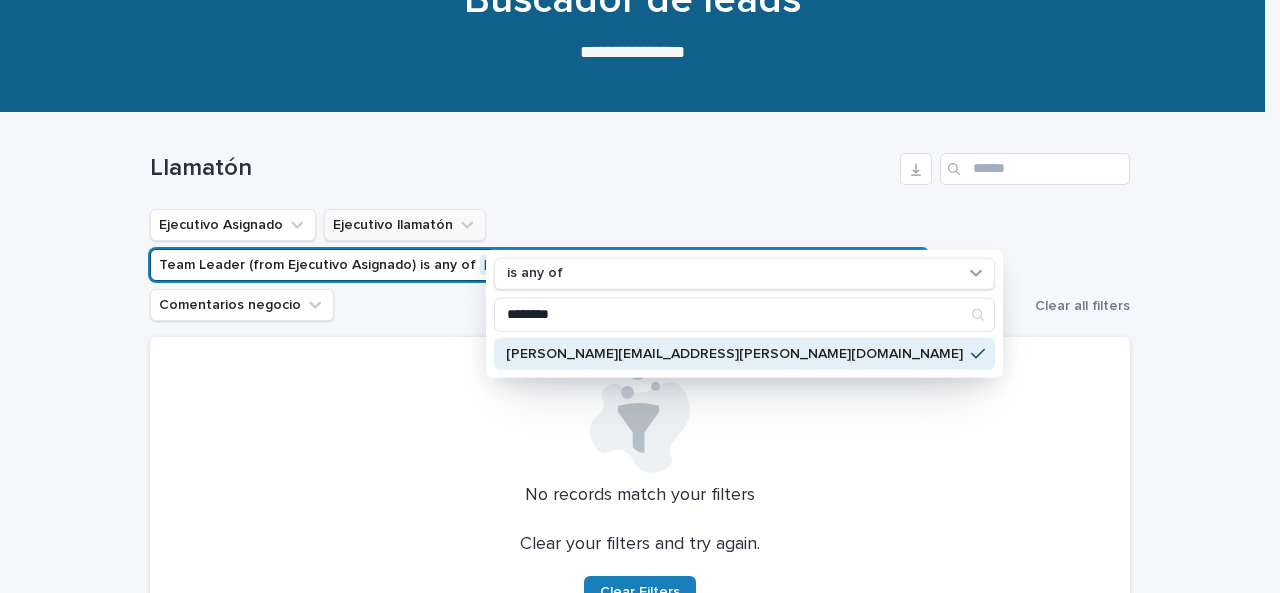 click on "caroline.klee@capitalizarme.com" at bounding box center [734, 353] 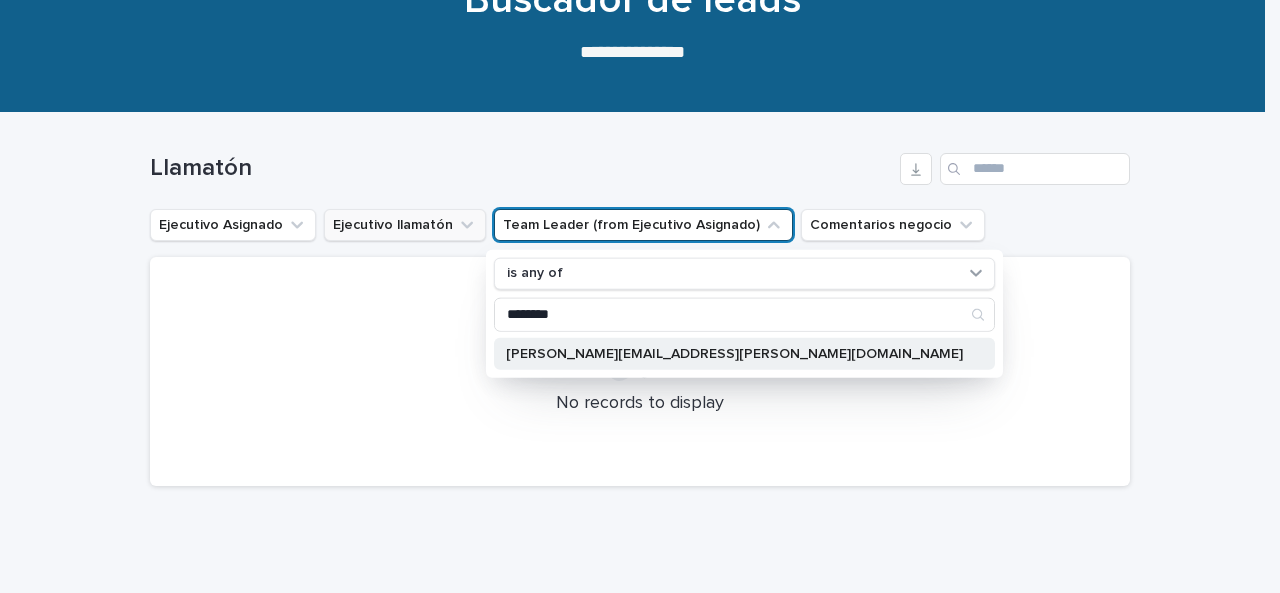 click on "caroline.klee@capitalizarme.com" at bounding box center (734, 353) 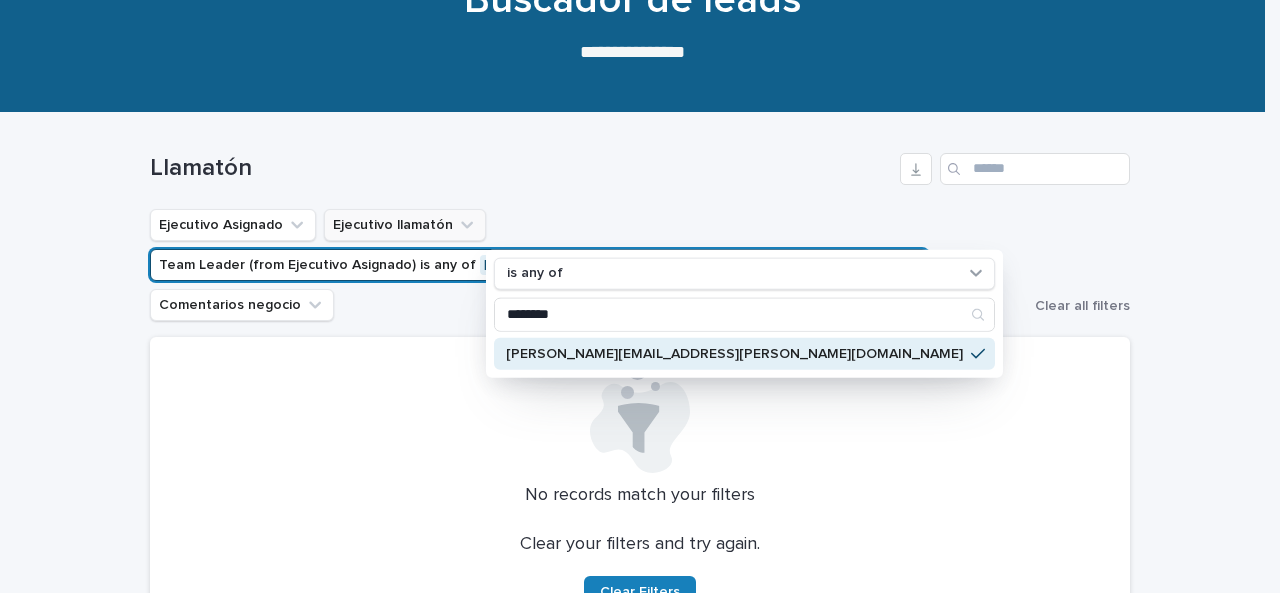 click on "caroline.klee@capitalizarme.com" at bounding box center [734, 353] 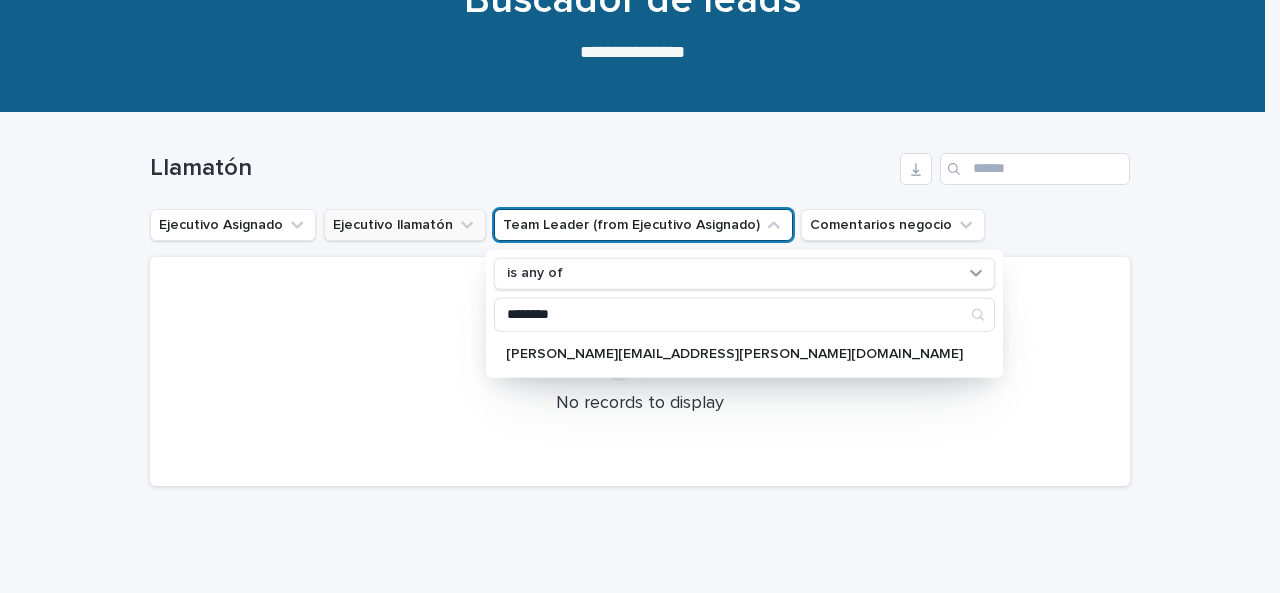 click on "No records to display" at bounding box center (640, 372) 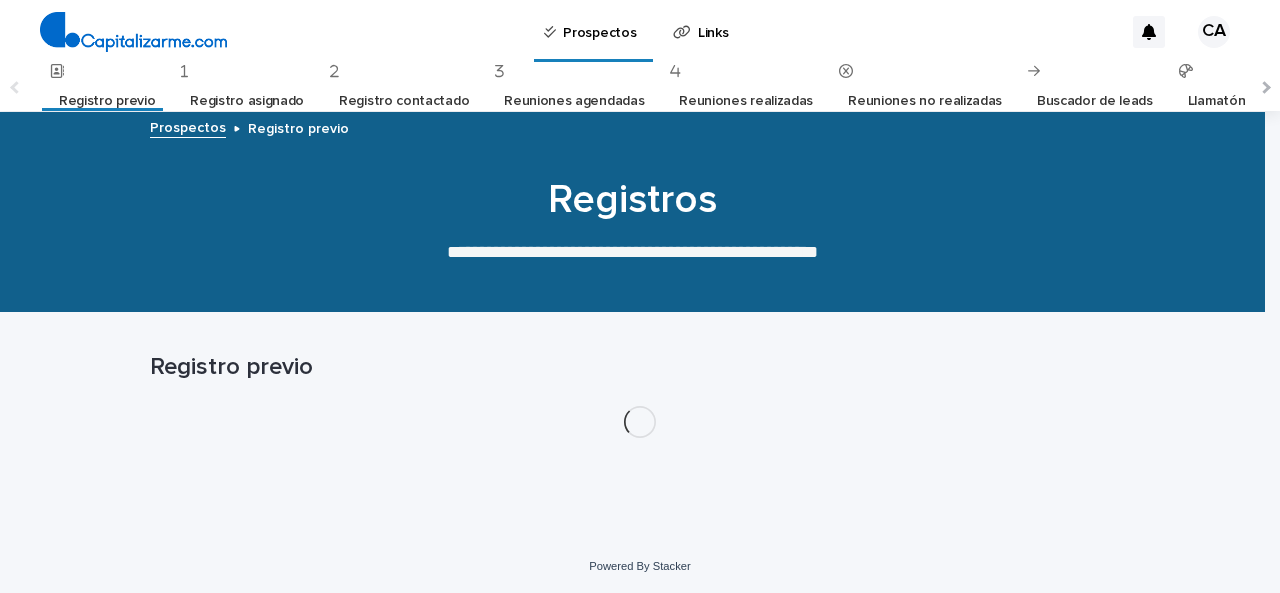 scroll, scrollTop: 0, scrollLeft: 0, axis: both 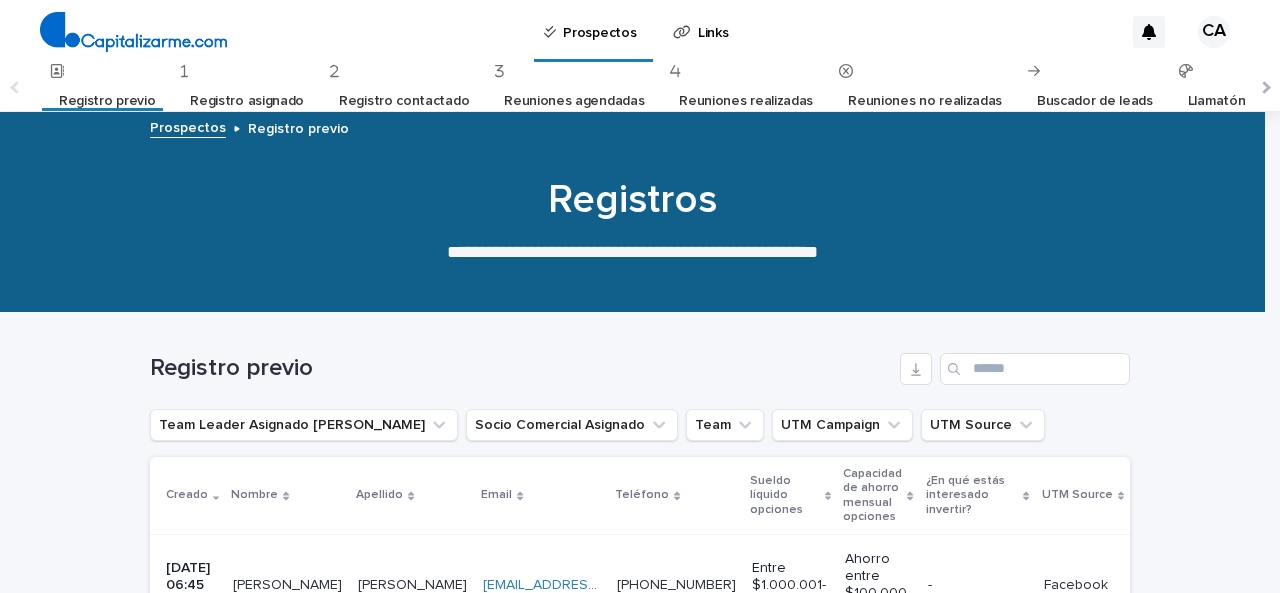click on "Llamatón" at bounding box center (1217, 101) 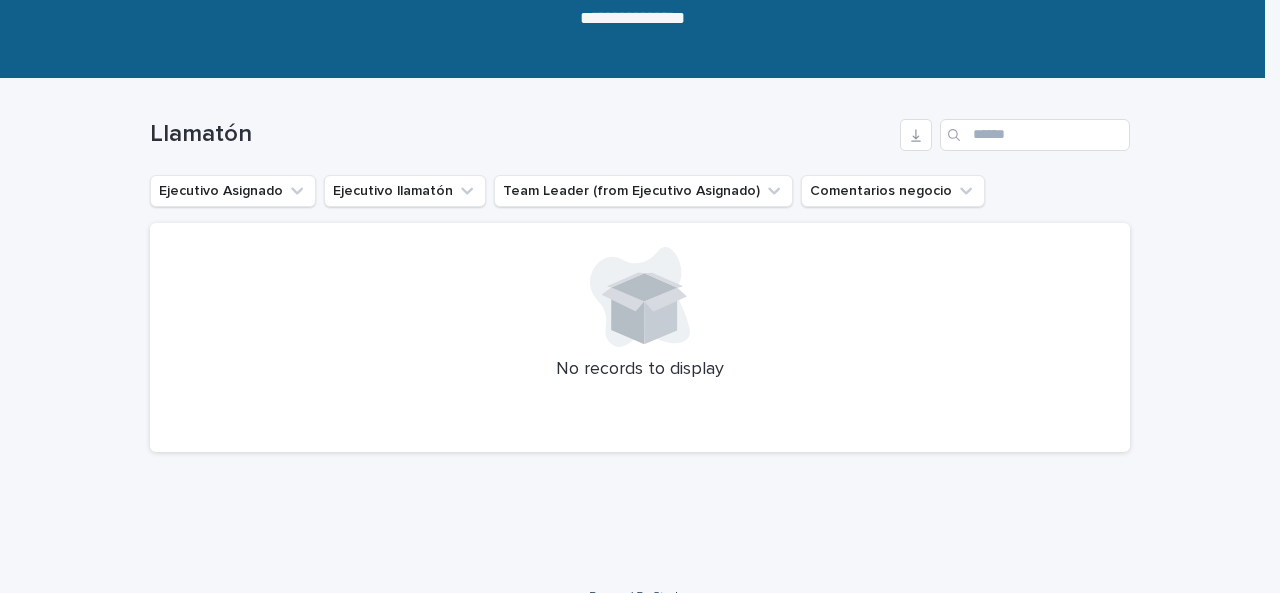 scroll, scrollTop: 266, scrollLeft: 0, axis: vertical 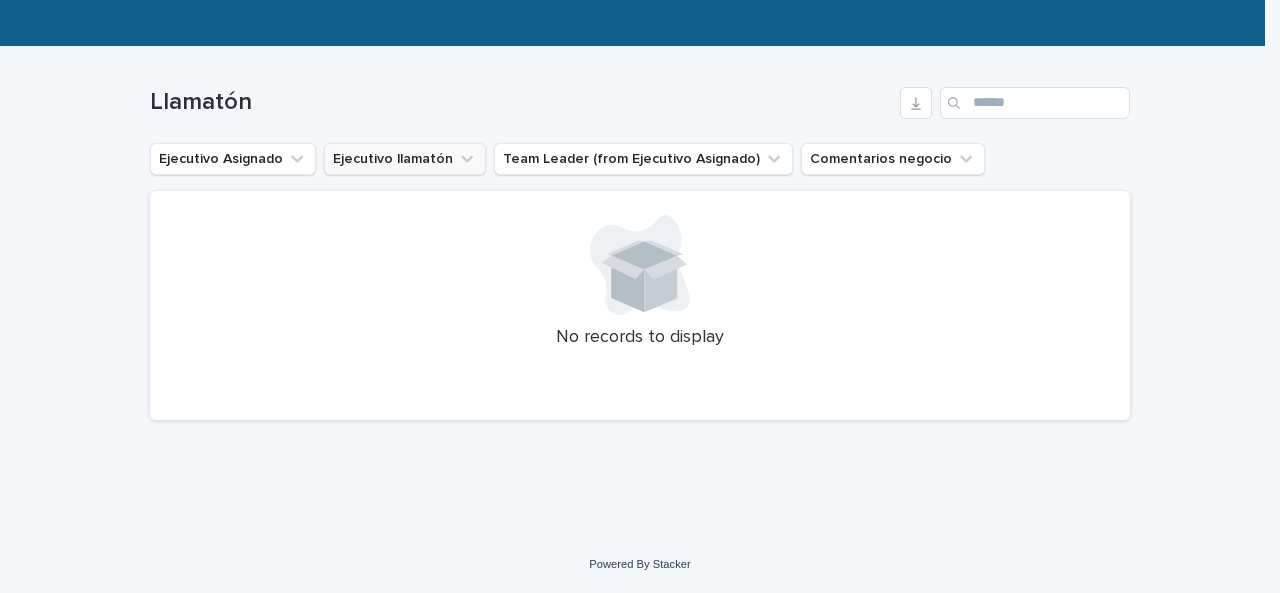 click on "Ejecutivo llamatón" at bounding box center (405, 159) 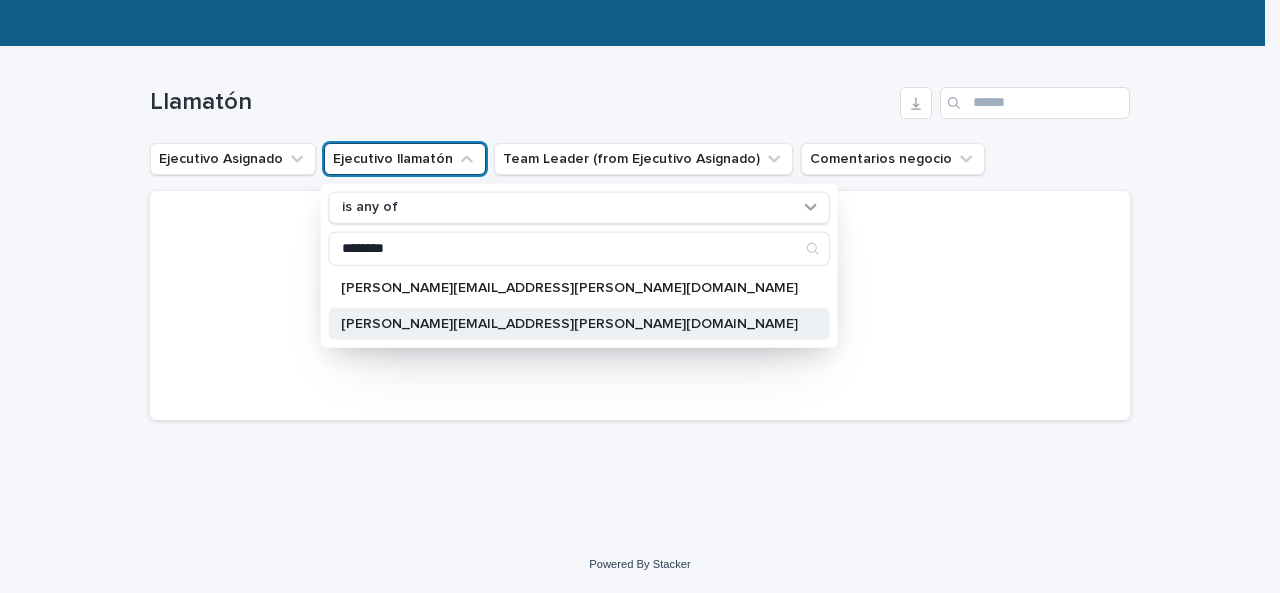 click on "caroline.klee@capitalizarme.com" at bounding box center [569, 323] 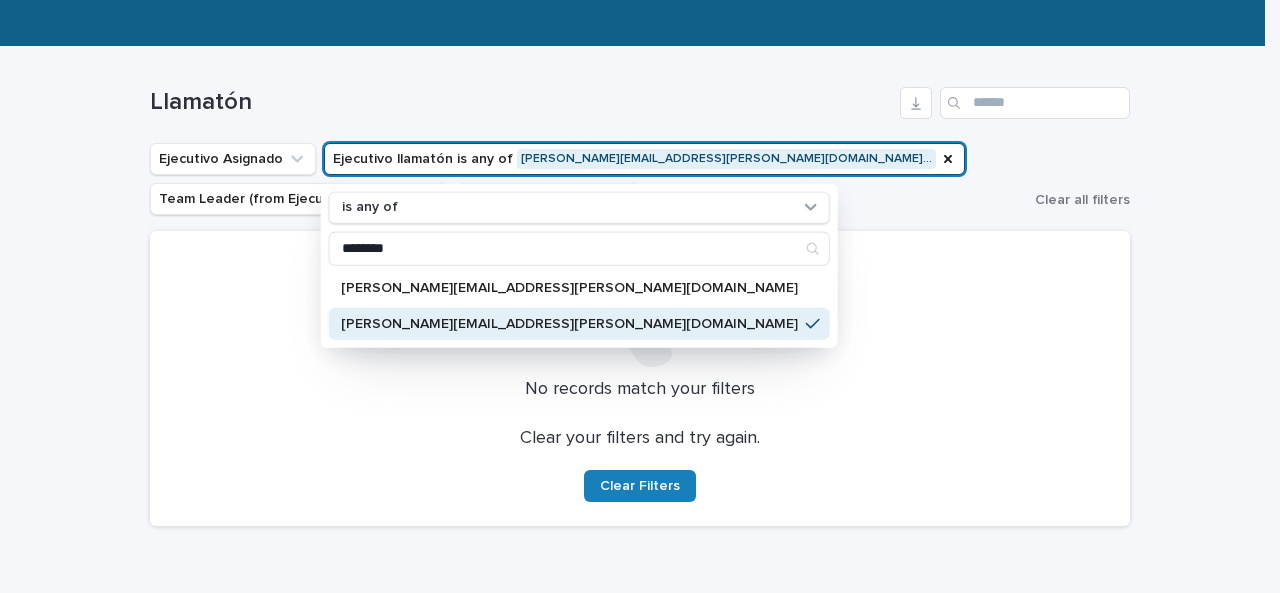 click on "caroline.klee@capitalizarme.com" at bounding box center [569, 323] 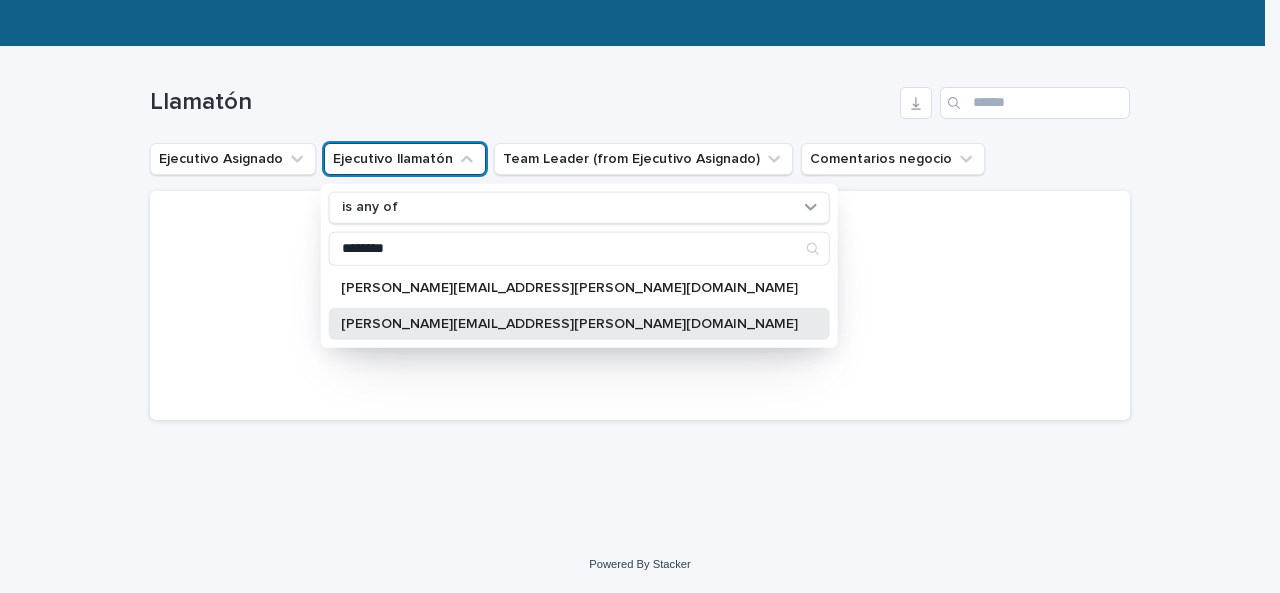 click on "caroline.klee@capitalizarme.com" at bounding box center (569, 323) 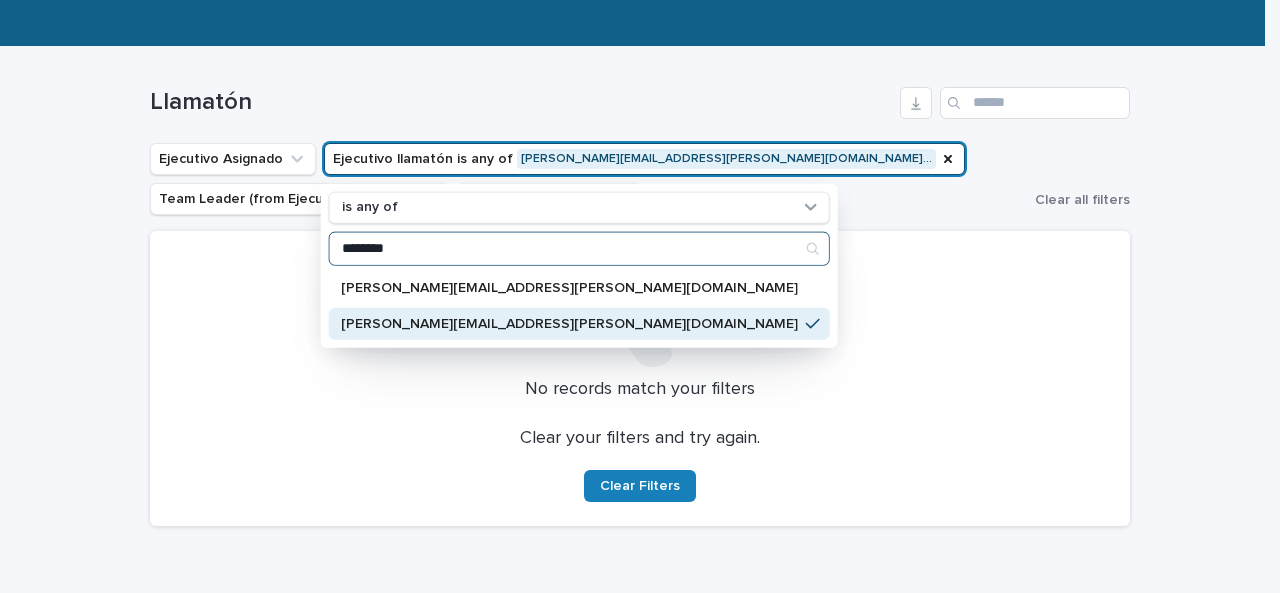 click on "********" at bounding box center [579, 248] 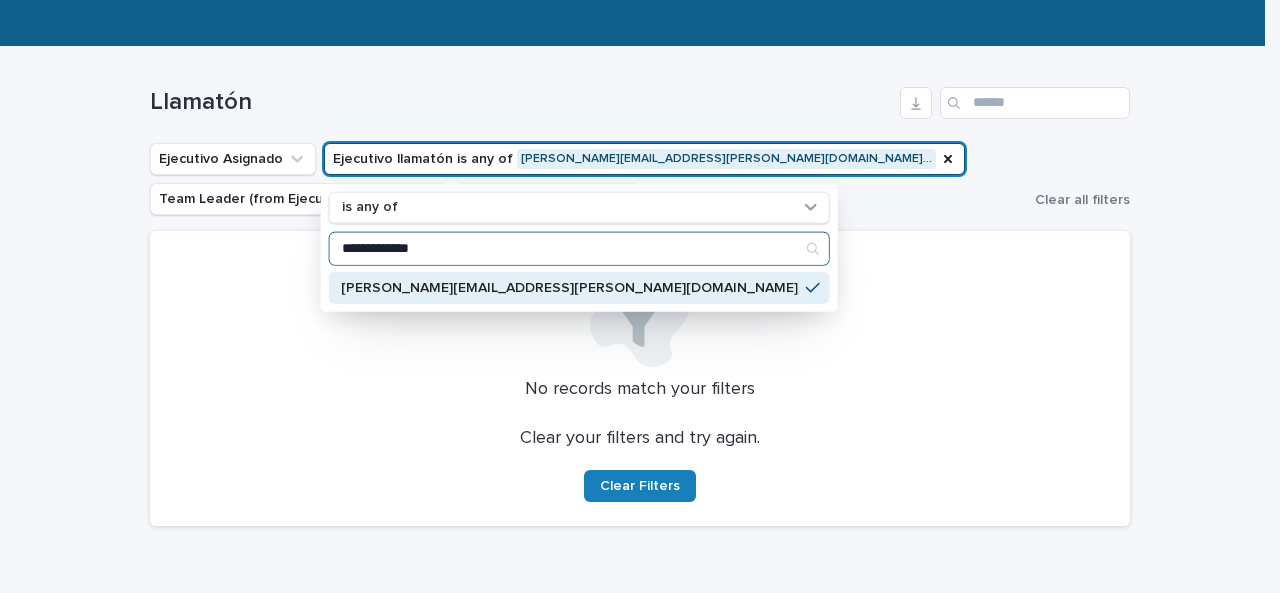 type on "**********" 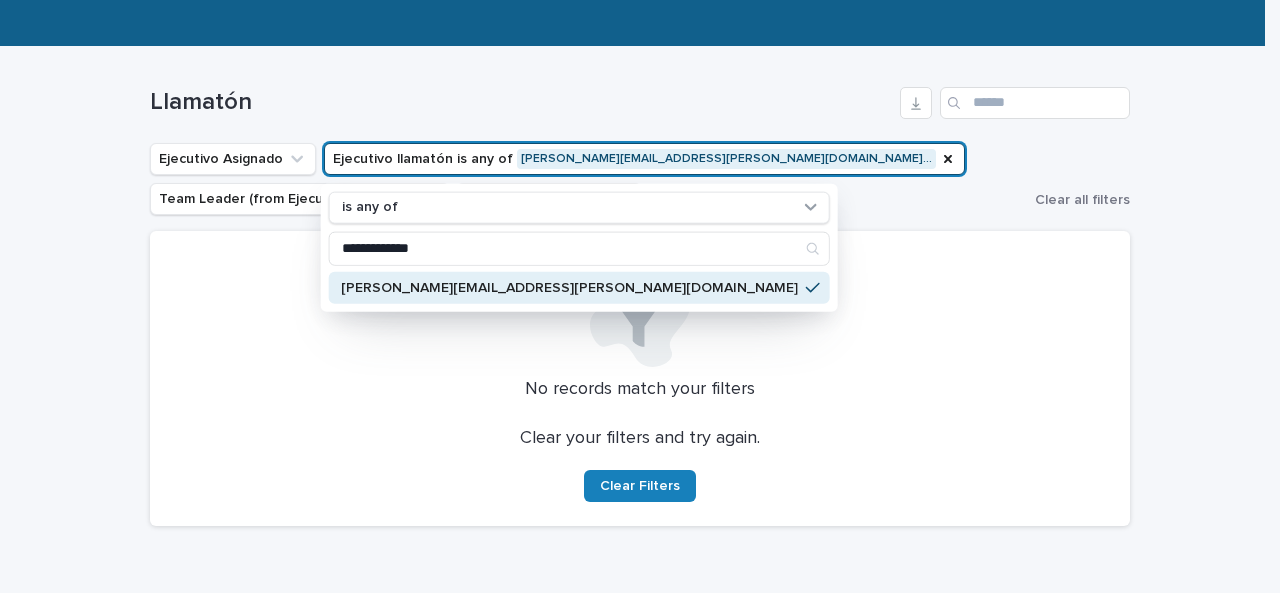 click on "caroline.klee@capitalizarme.com" at bounding box center [569, 287] 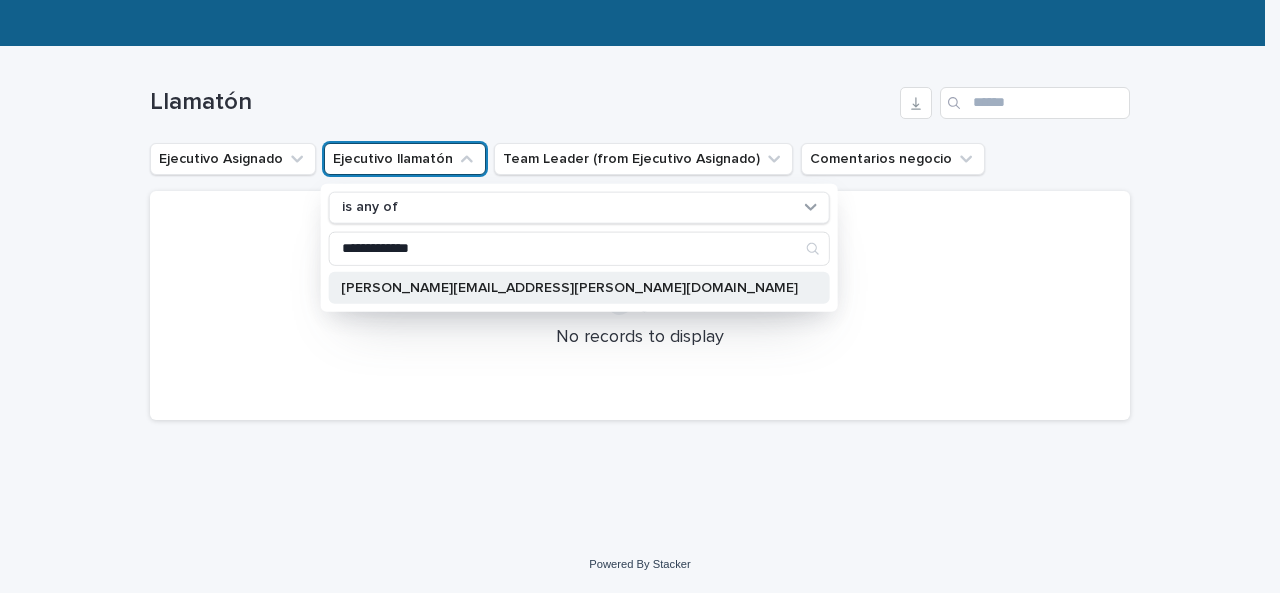 click on "caroline.klee@capitalizarme.com" at bounding box center (569, 287) 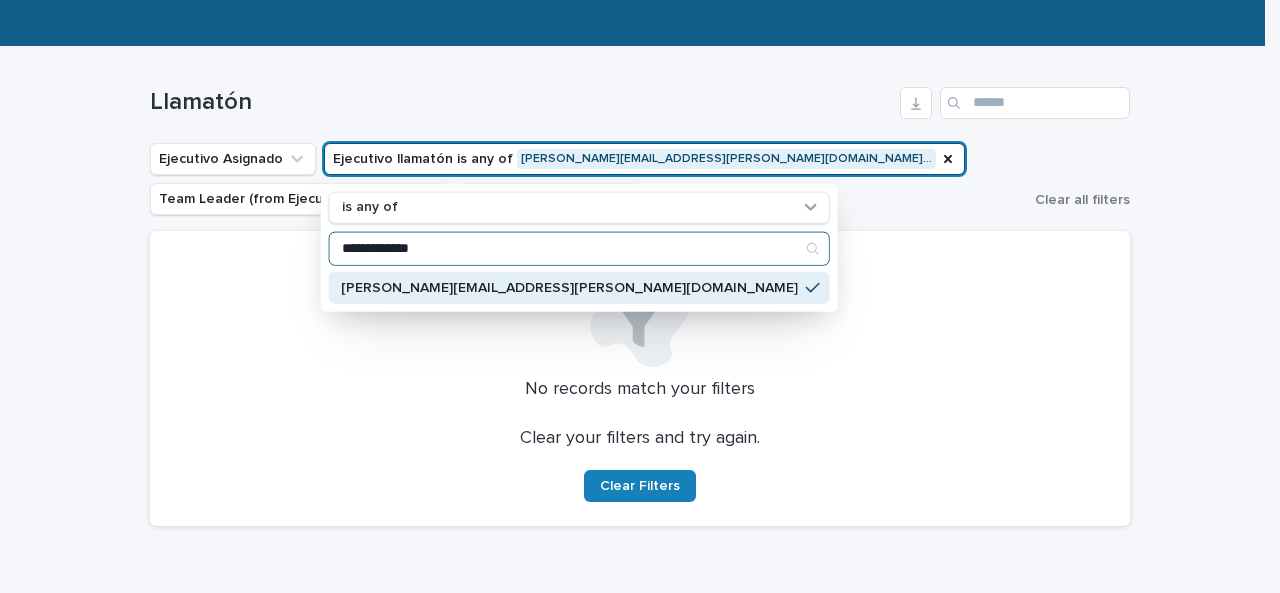 click on "**********" at bounding box center [579, 248] 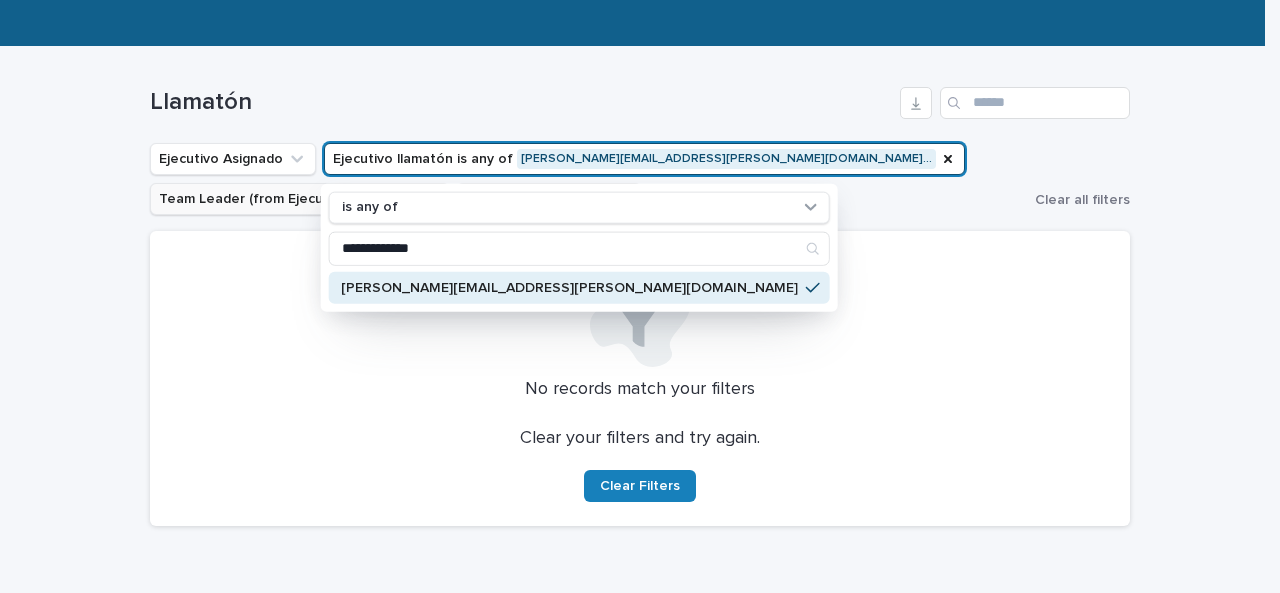 click on "Team Leader (from Ejecutivo Asignado)" at bounding box center (299, 199) 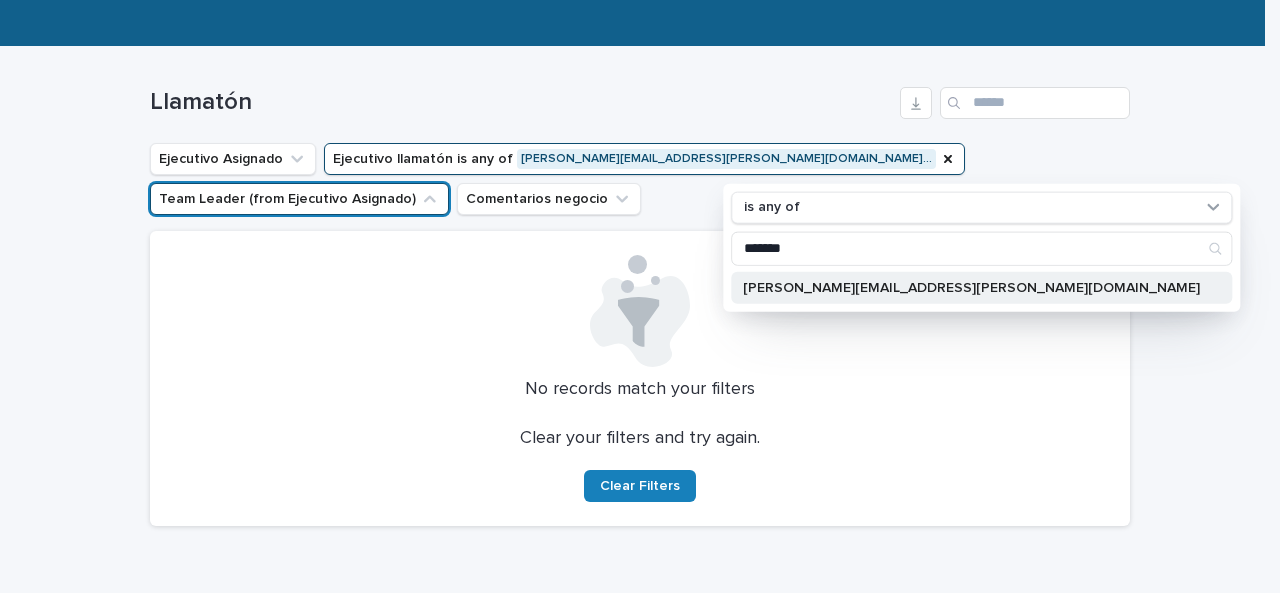 type on "*******" 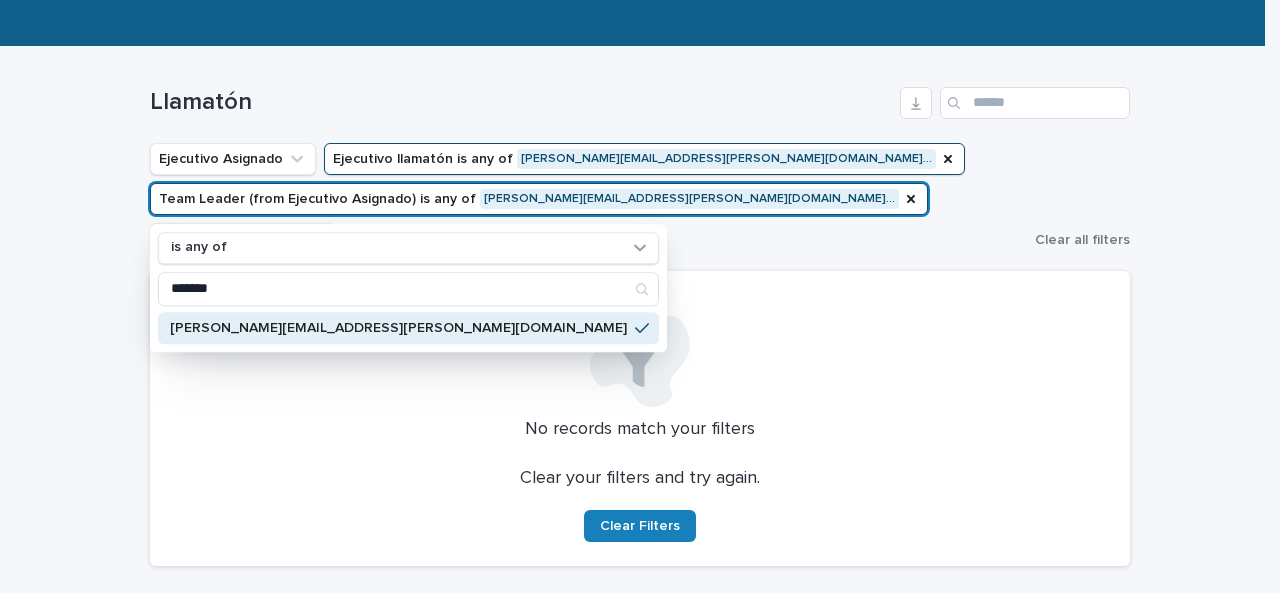 click on "caroline.klee@capitalizarme.com" at bounding box center (398, 328) 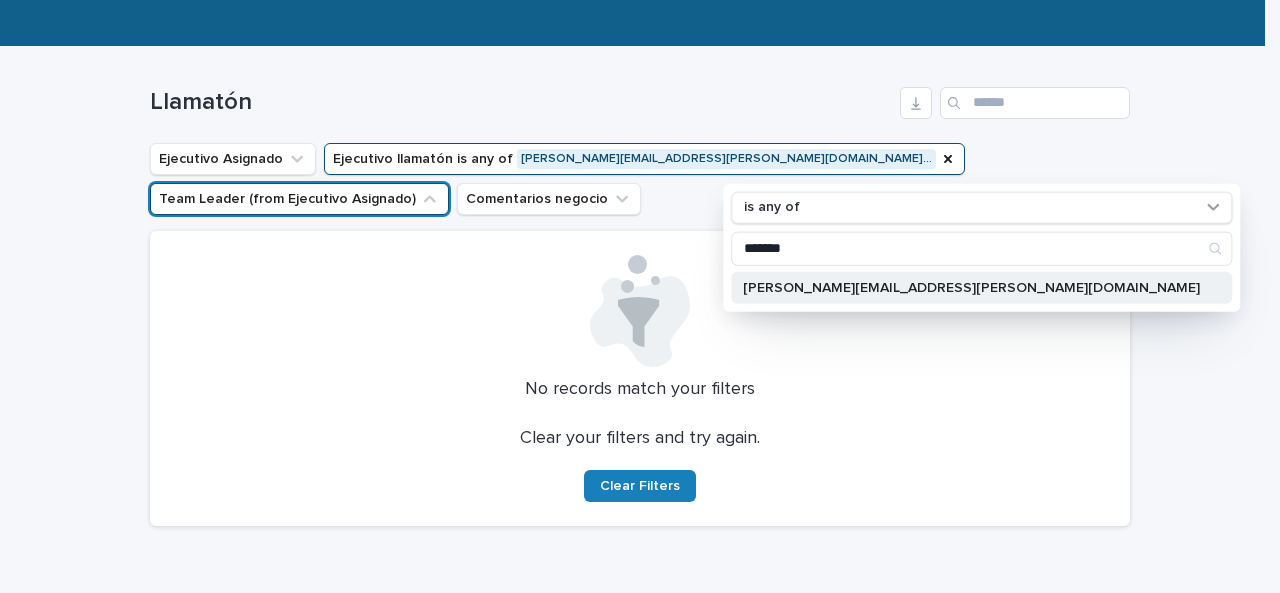 click on "caroline.klee@capitalizarme.com" at bounding box center (971, 287) 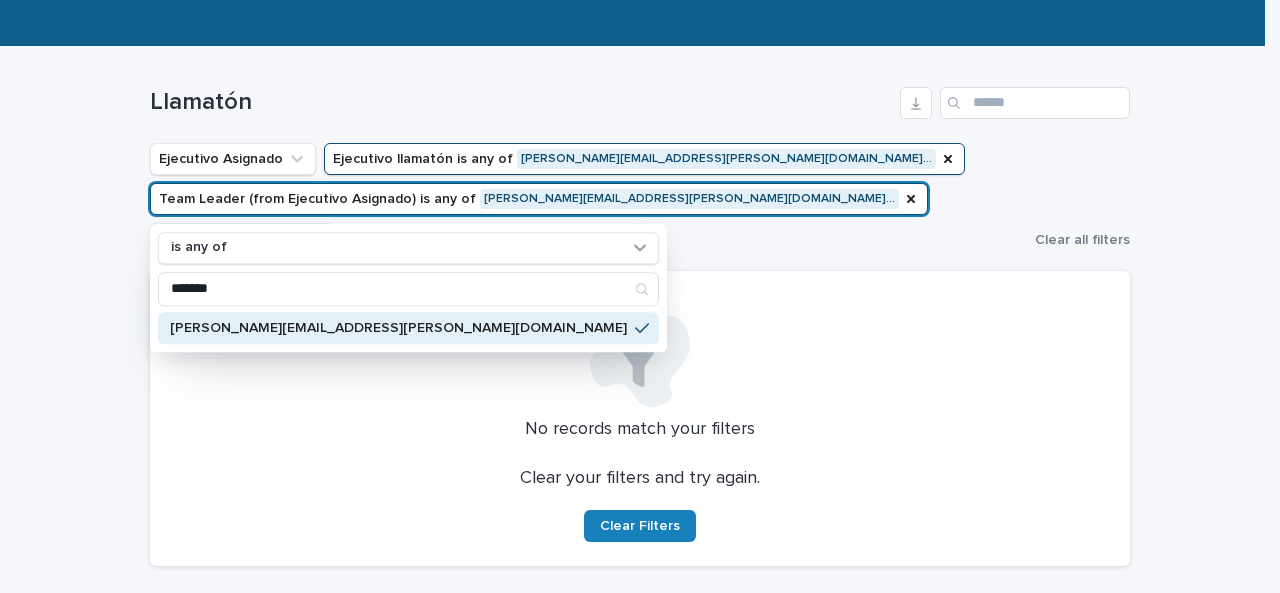 click on "Ejecutivo Asignado Ejecutivo llamatón is any of caroline.klee@capitalizarme.co… Team Leader (from Ejecutivo Asignado) is any of caroline.klee@capitalizarme.co… is any of ******* caroline.klee@capitalizarme.com Comentarios negocio" at bounding box center (588, 199) 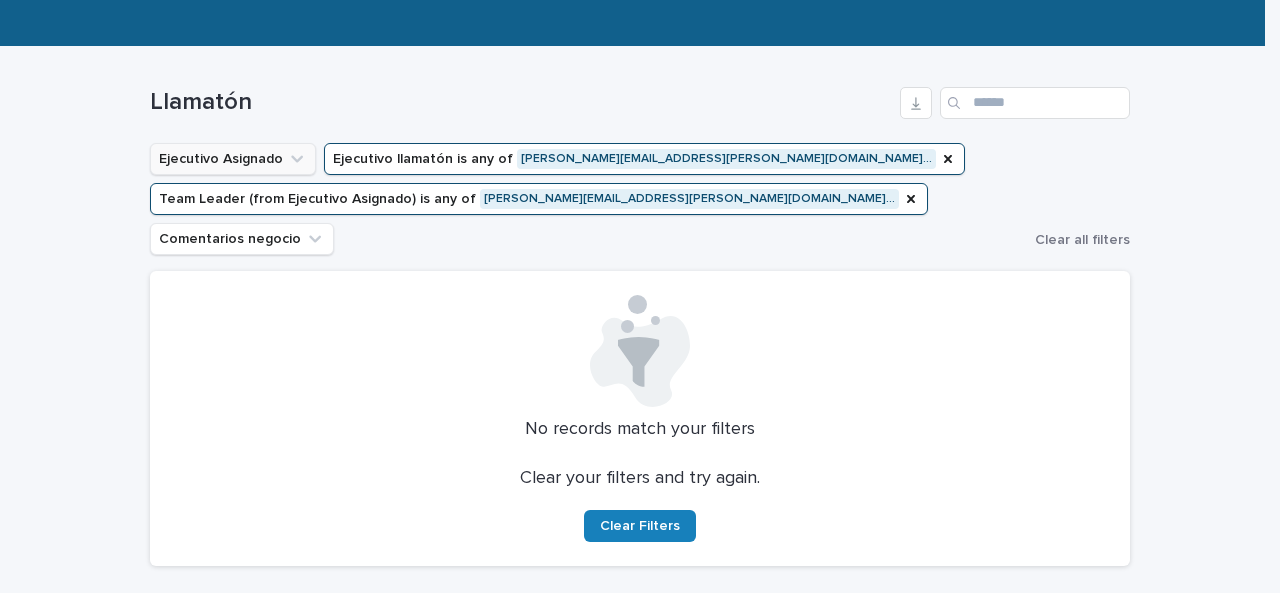click on "Ejecutivo Asignado" at bounding box center [233, 159] 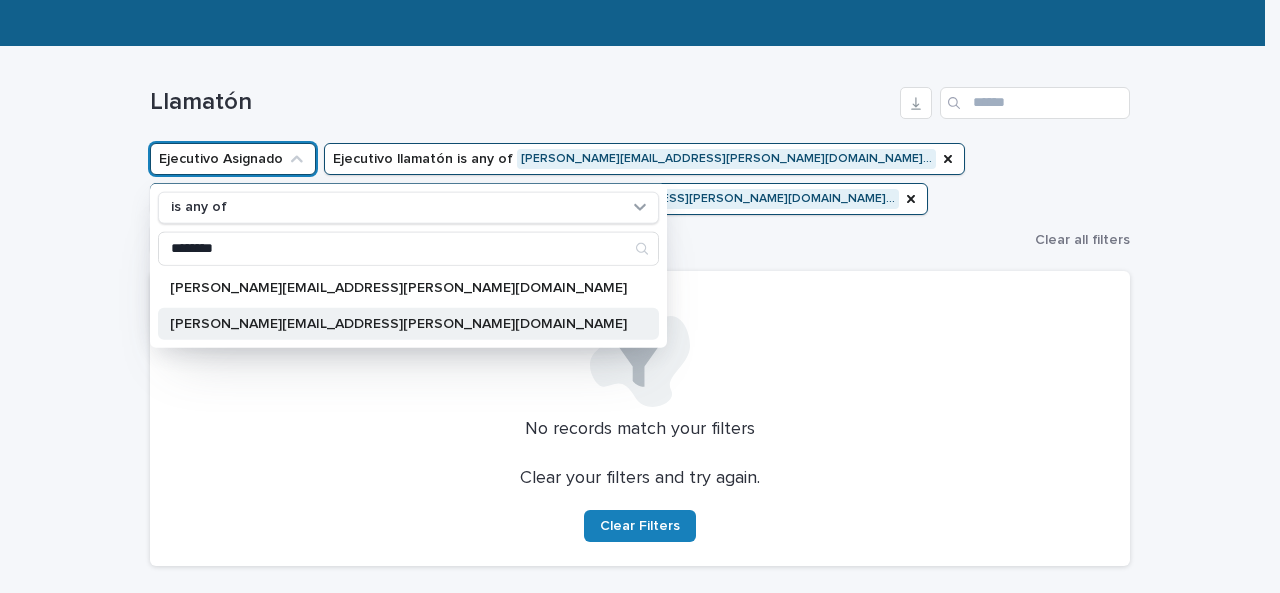 type on "********" 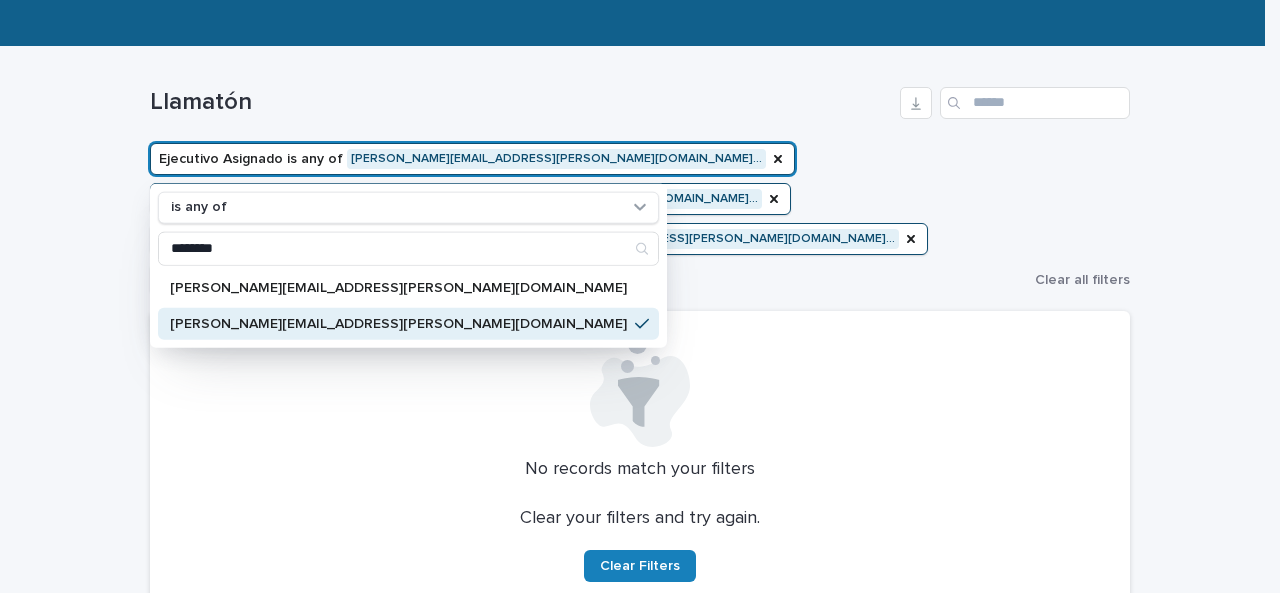 click on "caroline.klee@capitalizarme.com" at bounding box center (398, 323) 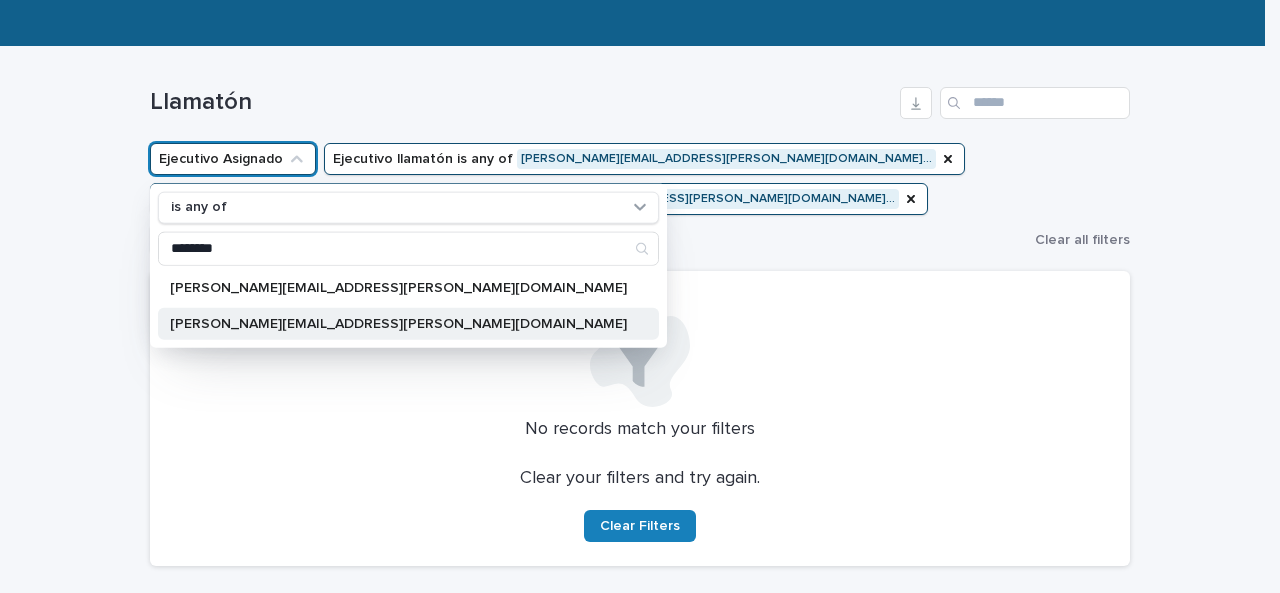 click on "caroline.klee@capitalizarme.com" at bounding box center (398, 323) 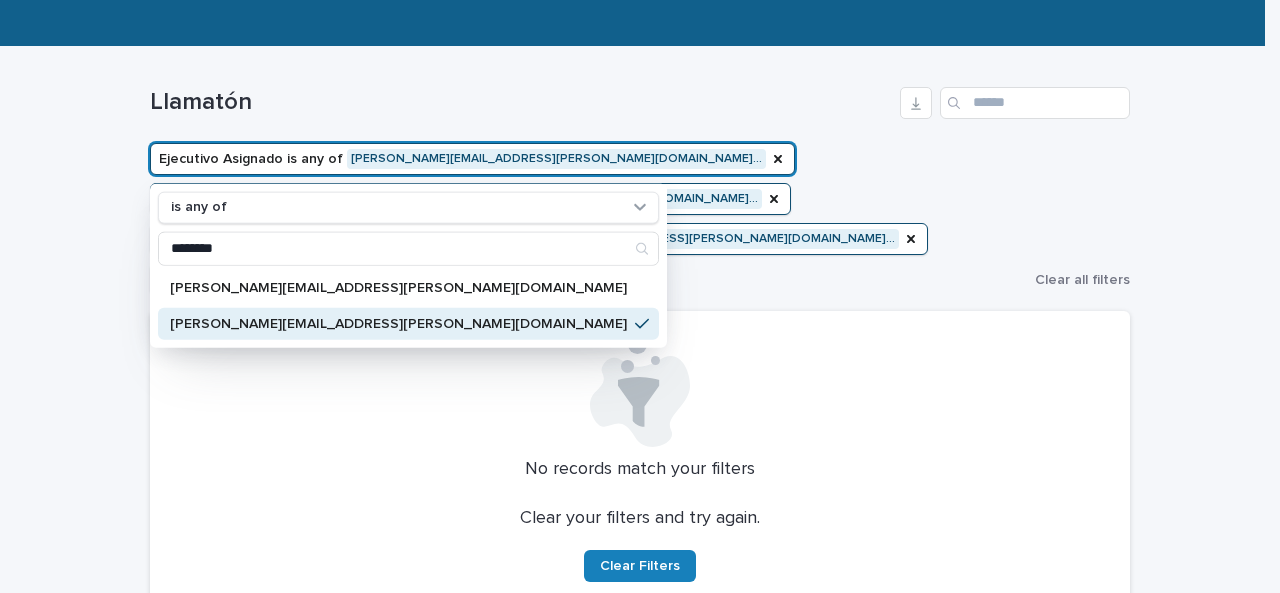 click on "Ejecutivo Asignado is any of caroline.klee@capitalizarme.co… is any of ******** caroline.castillo@capitalizarme.com caroline.klee@capitalizarme.com Ejecutivo llamatón is any of caroline.klee@capitalizarme.co… Team Leader (from Ejecutivo Asignado) is any of caroline.klee@capitalizarme.co… Comentarios negocio" at bounding box center (588, 219) 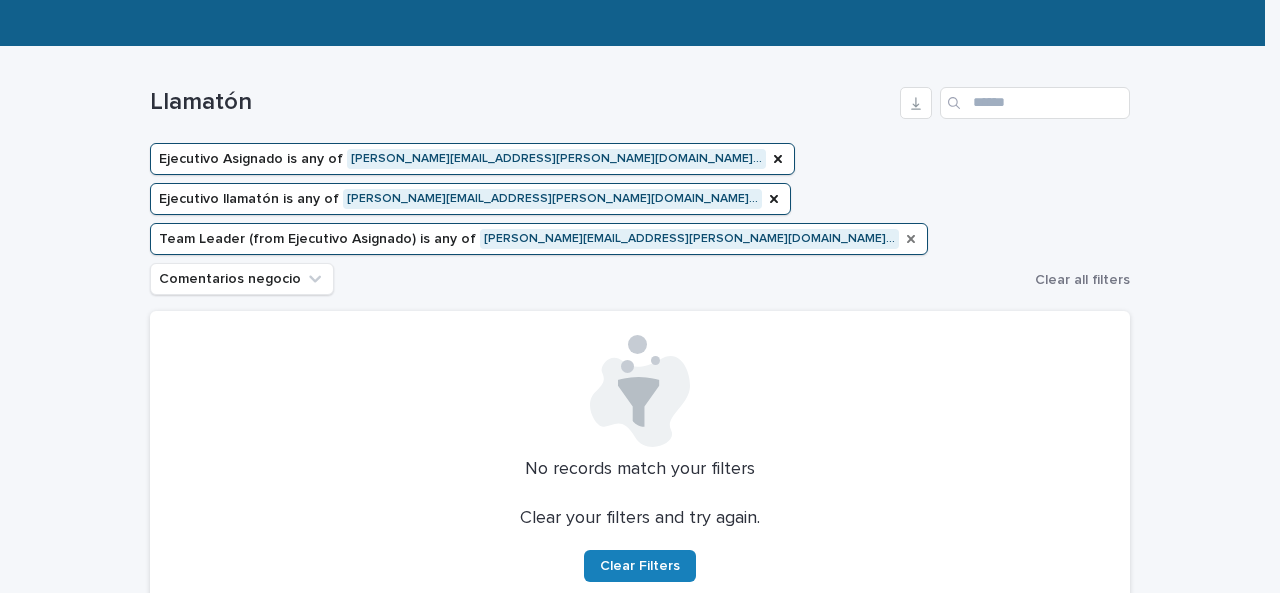 click 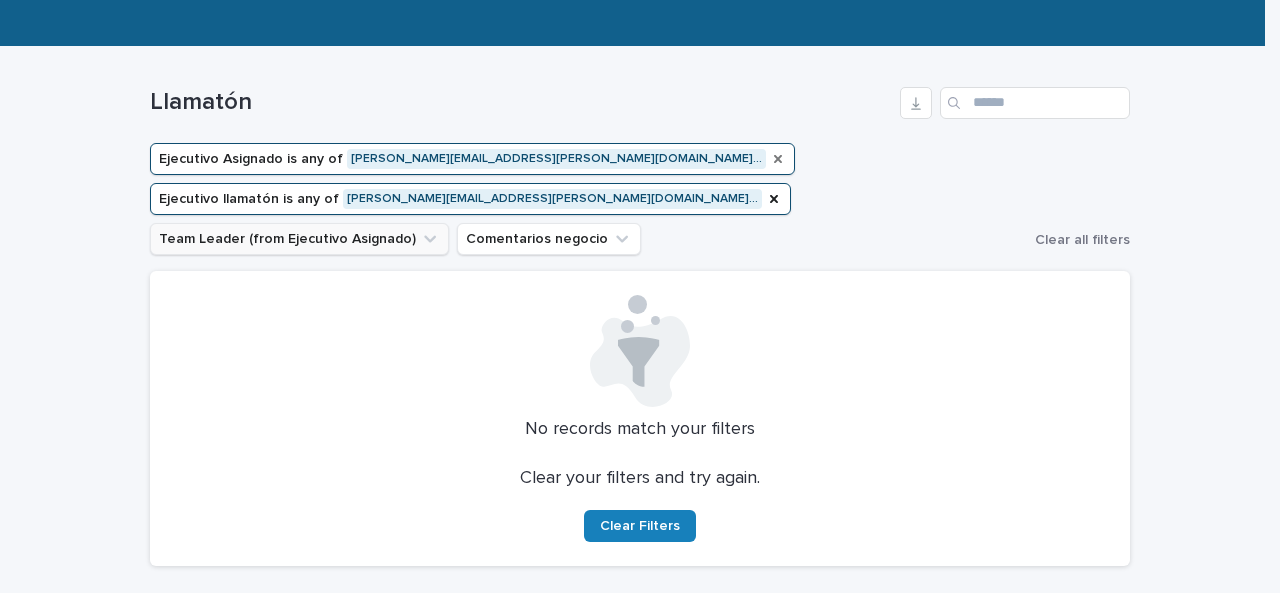 click 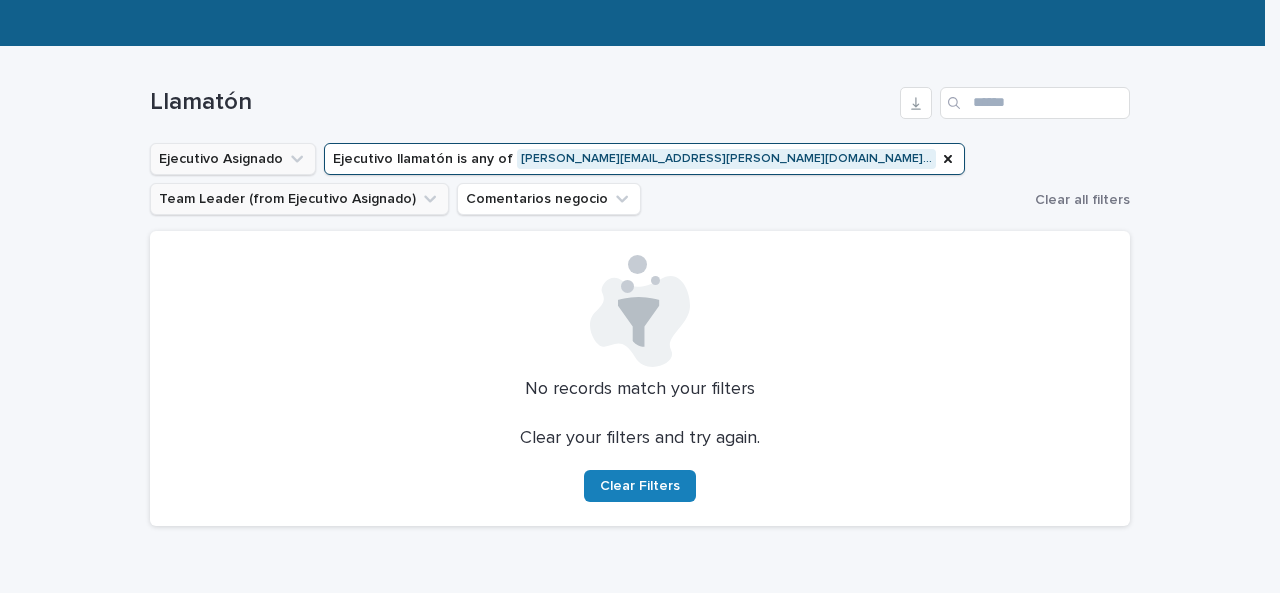 click on "Ejecutivo Asignado Ejecutivo llamatón is any of caroline.klee@capitalizarme.co… Team Leader (from Ejecutivo Asignado) Comentarios negocio" at bounding box center [588, 179] 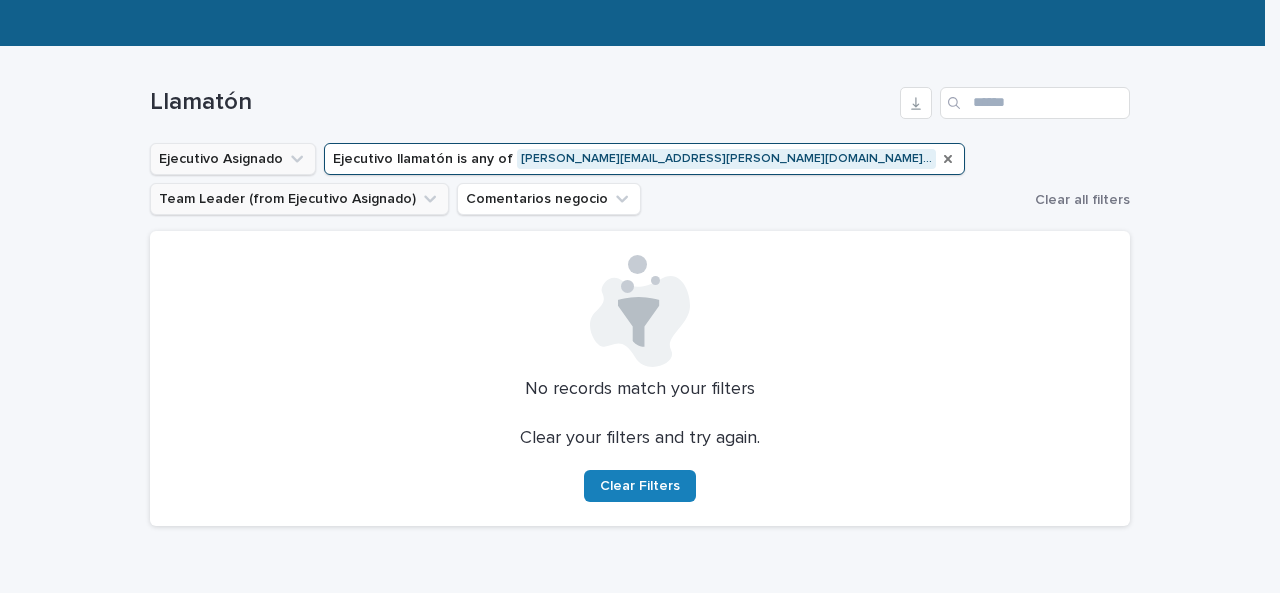 click 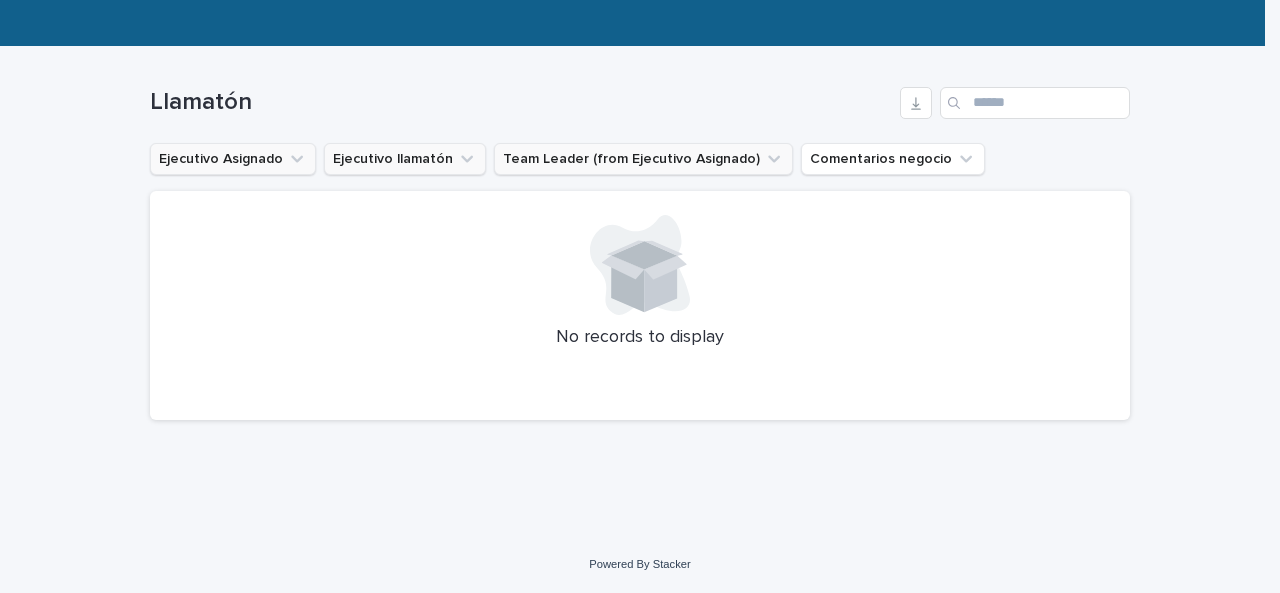 click on "Team Leader (from Ejecutivo Asignado)" at bounding box center [643, 159] 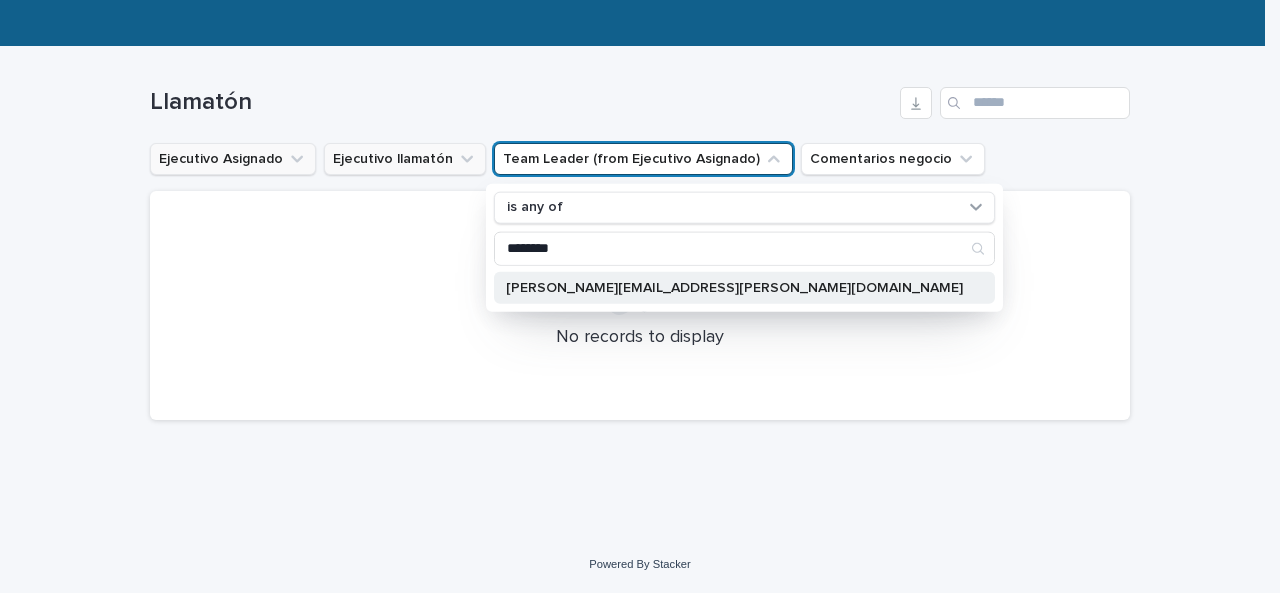 type on "********" 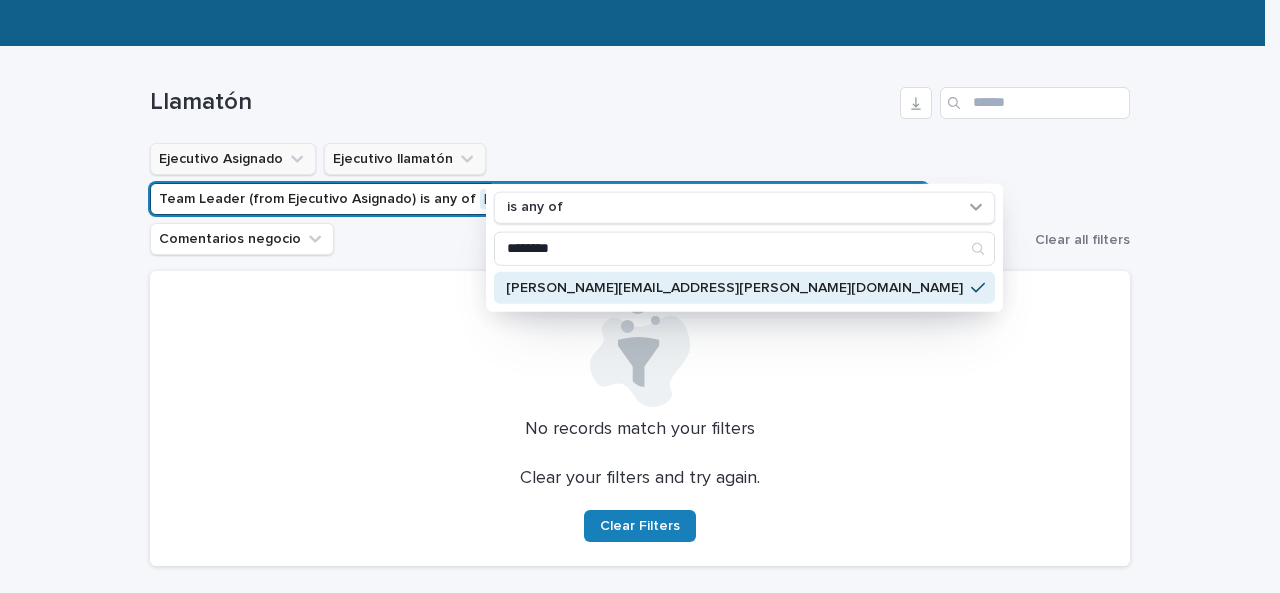 click on "caroline.klee@capitalizarme.com" at bounding box center (734, 287) 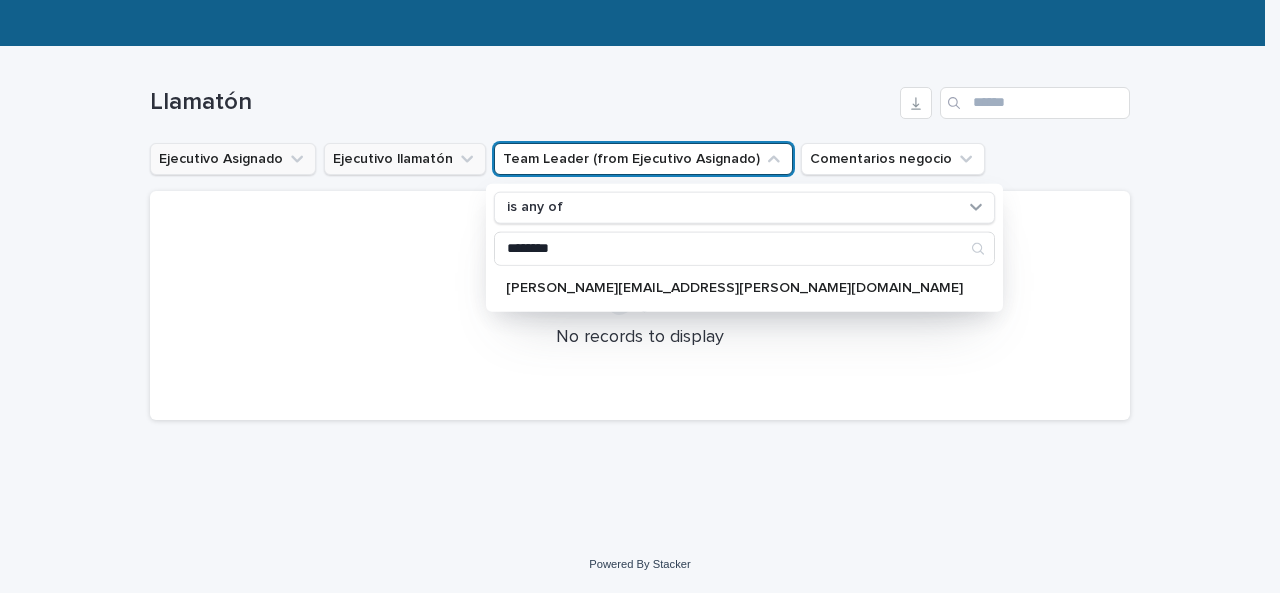 click on "Llamatón" at bounding box center (640, 103) 